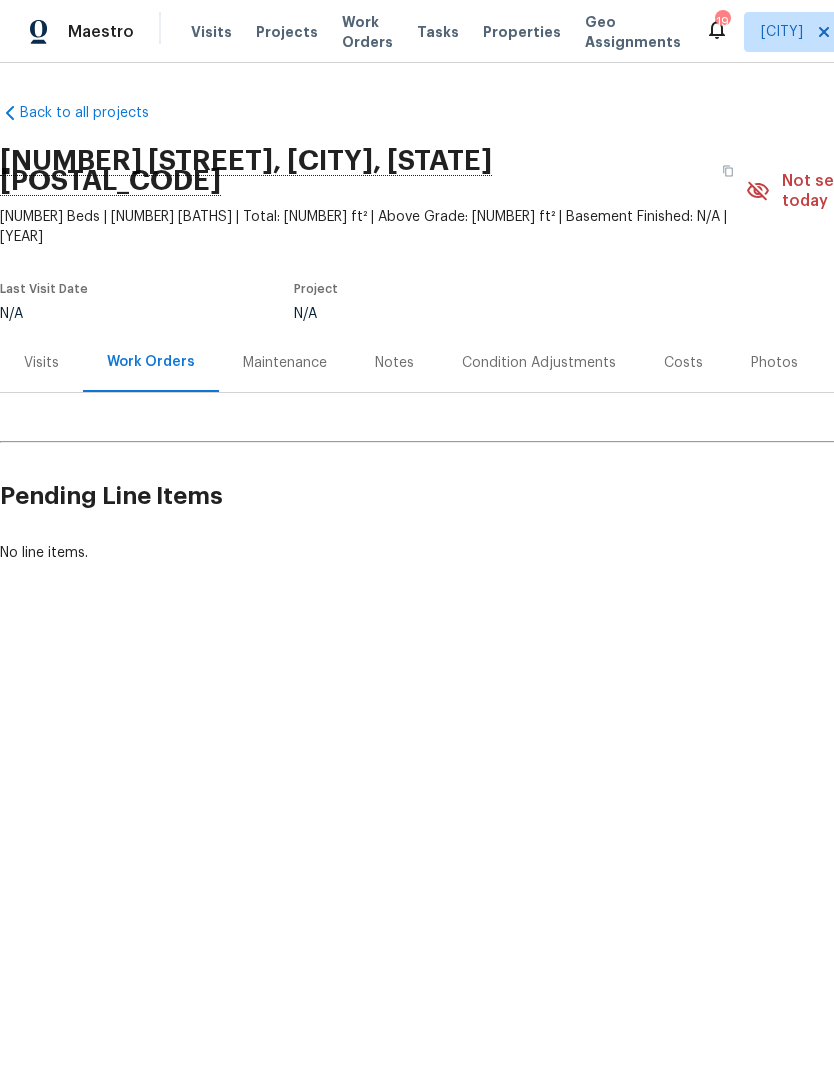 scroll, scrollTop: 0, scrollLeft: 0, axis: both 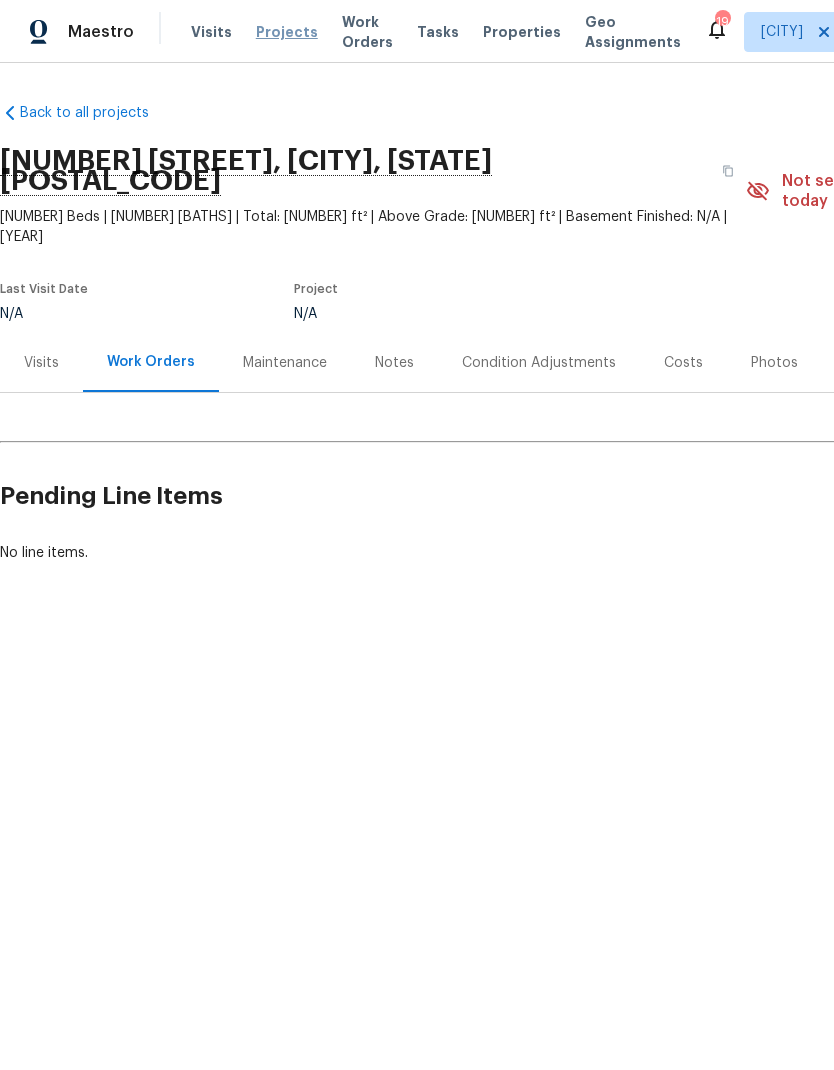 click on "Projects" at bounding box center (287, 32) 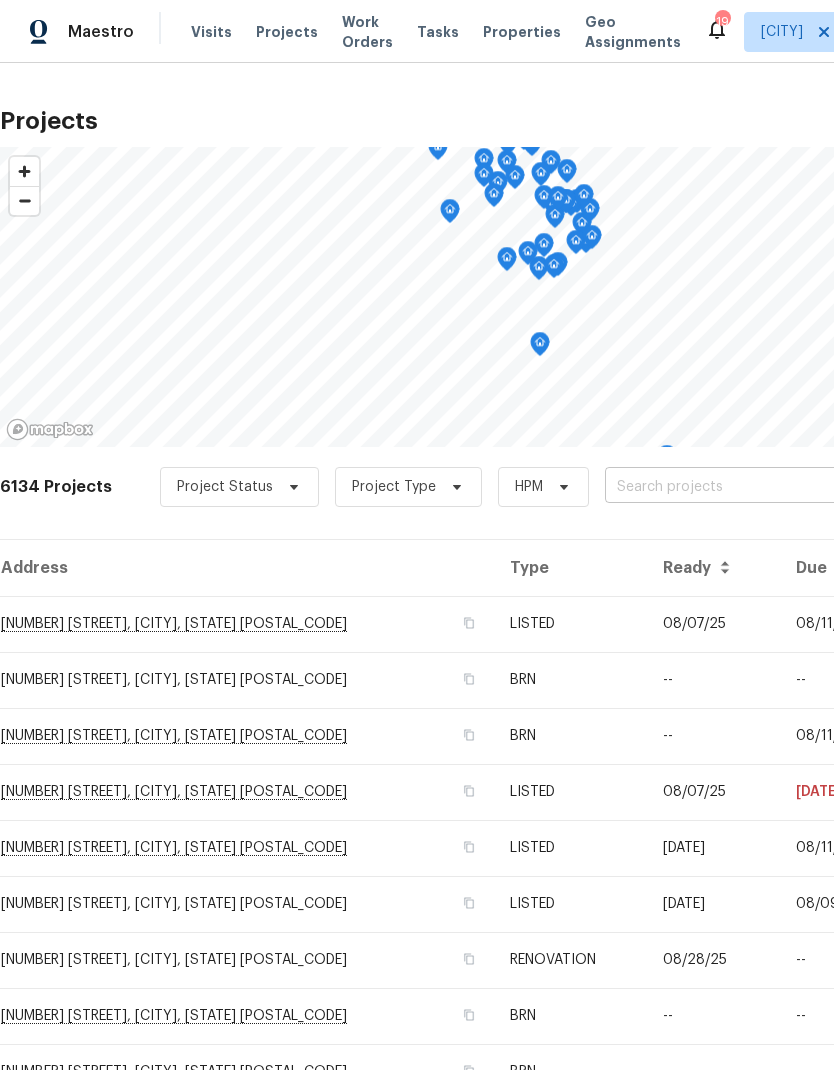 click at bounding box center [719, 487] 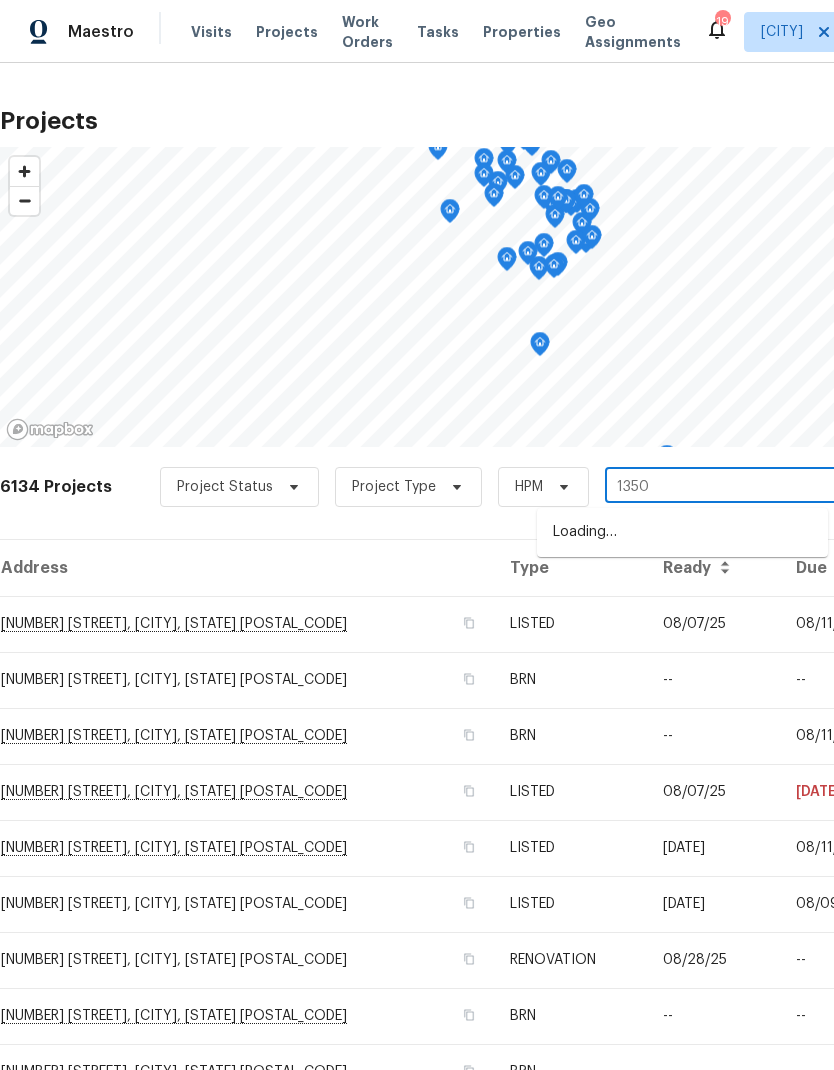type on "13505" 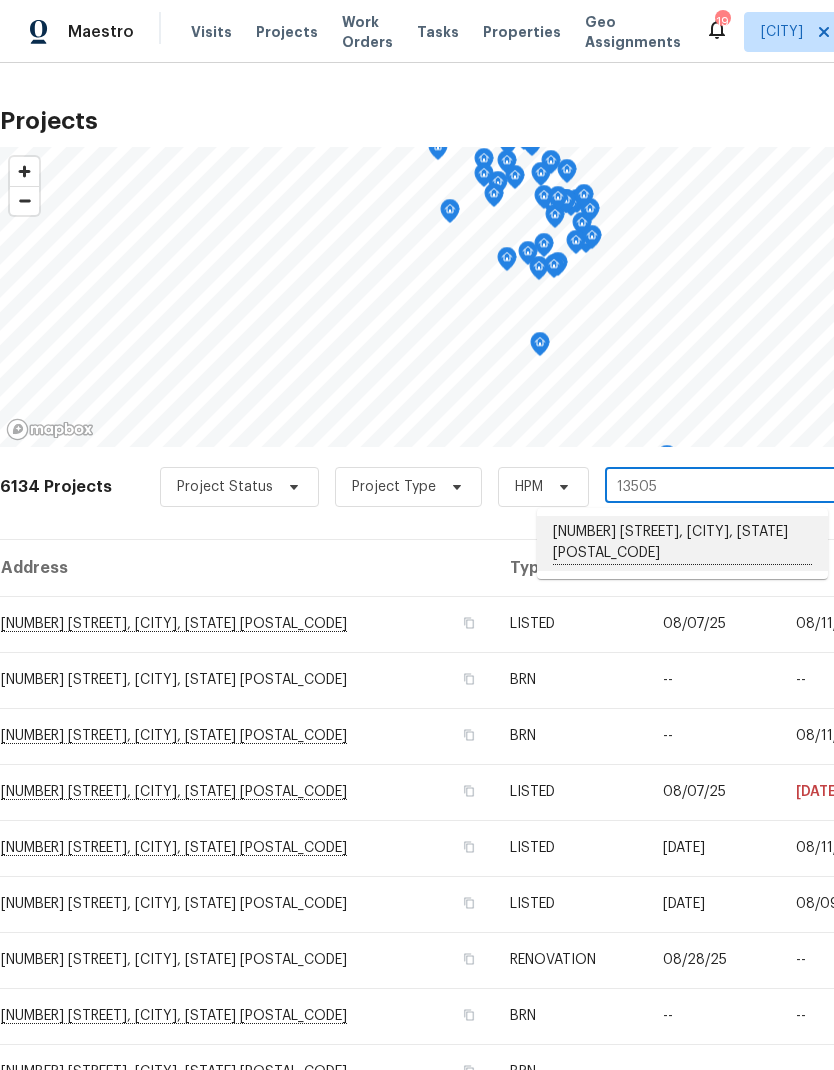 click on "[NUMBER] [STREET], [CITY], [STATE] [POSTAL_CODE]" at bounding box center [682, 543] 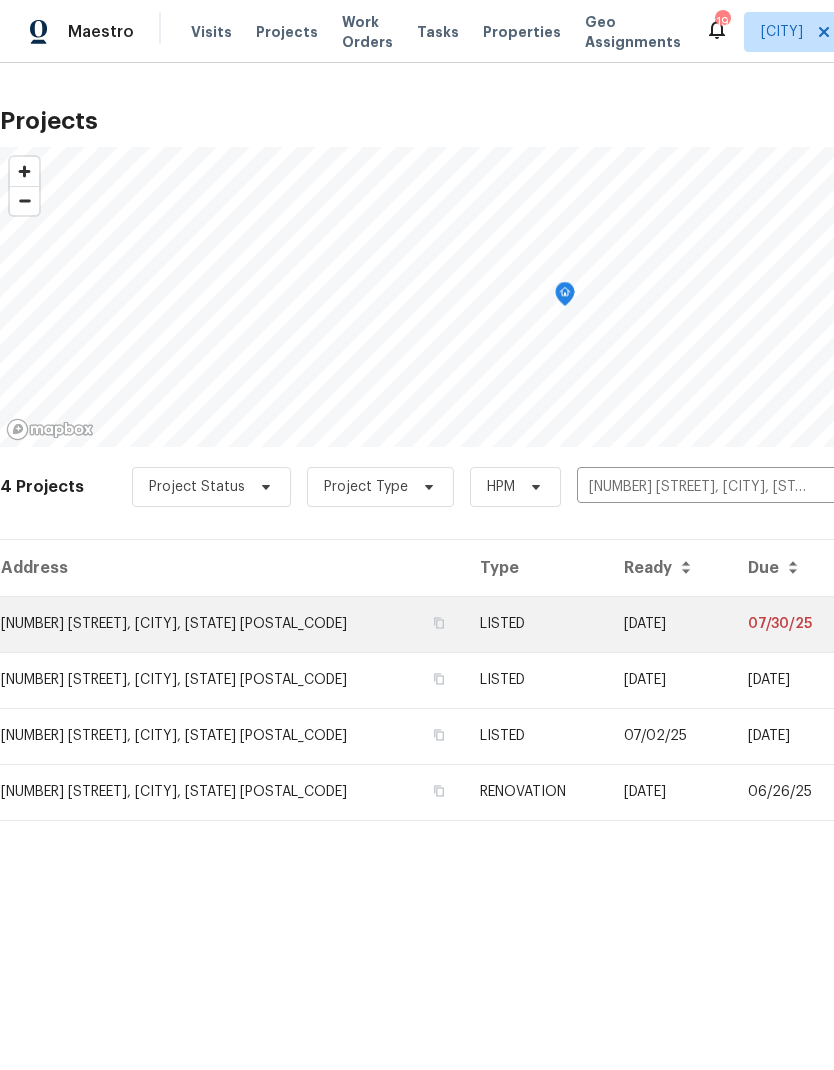 click on "[NUMBER] [STREET], [CITY], [STATE] [POSTAL_CODE]" at bounding box center (232, 624) 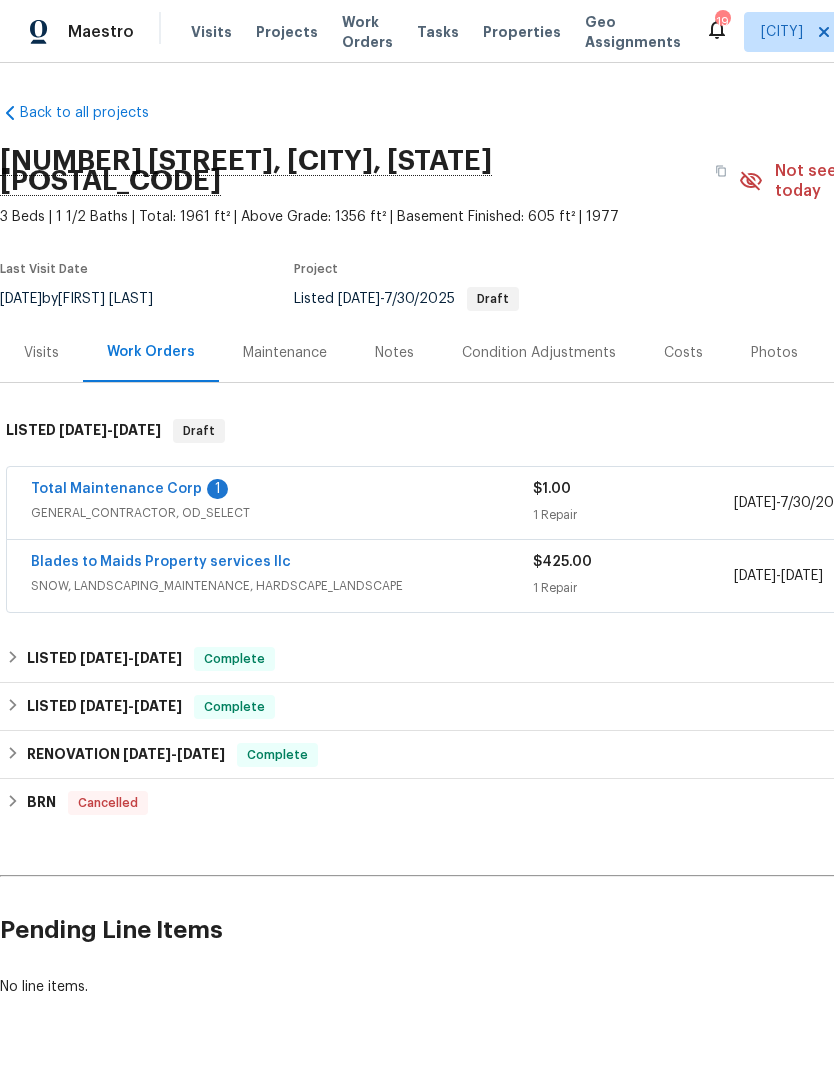 scroll, scrollTop: 0, scrollLeft: 0, axis: both 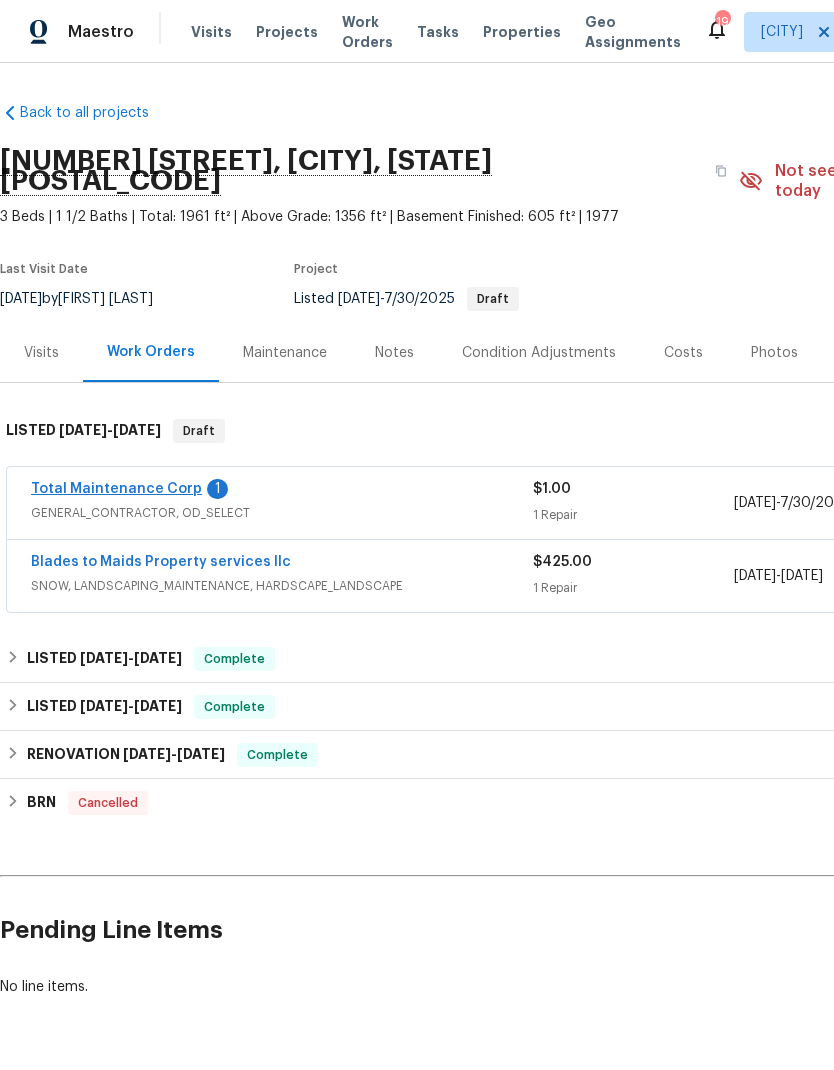 click on "Total Maintenance Corp" at bounding box center [116, 489] 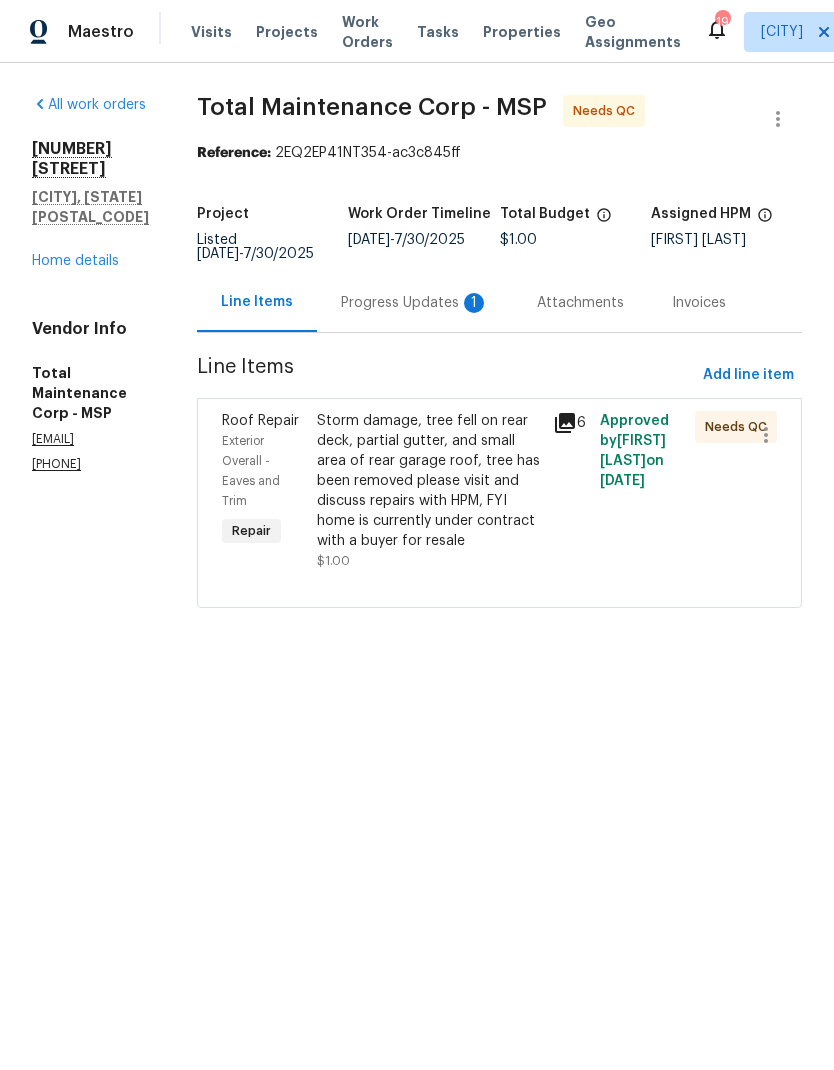 click on "Storm damage, tree fell on rear deck, partial gutter, and small area of rear garage roof, tree has been removed please visit and discuss repairs with HPM, FYI home is currently under contract with a buyer for resale" at bounding box center (429, 481) 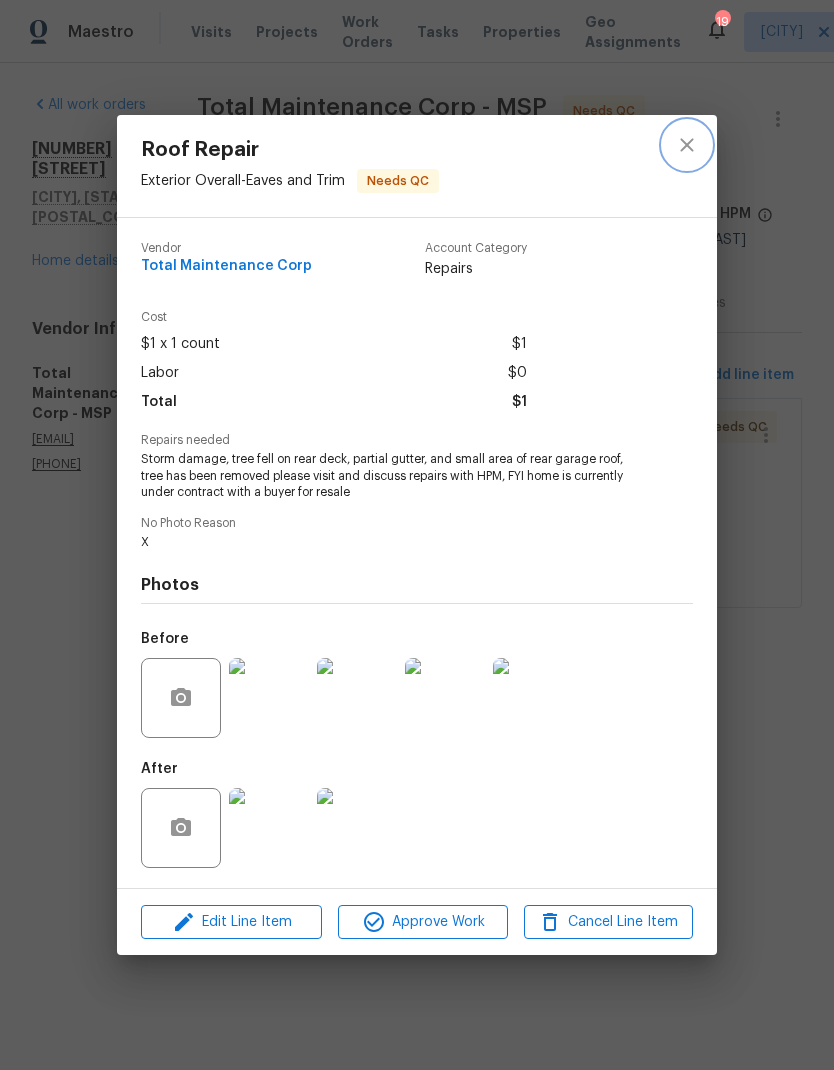 click 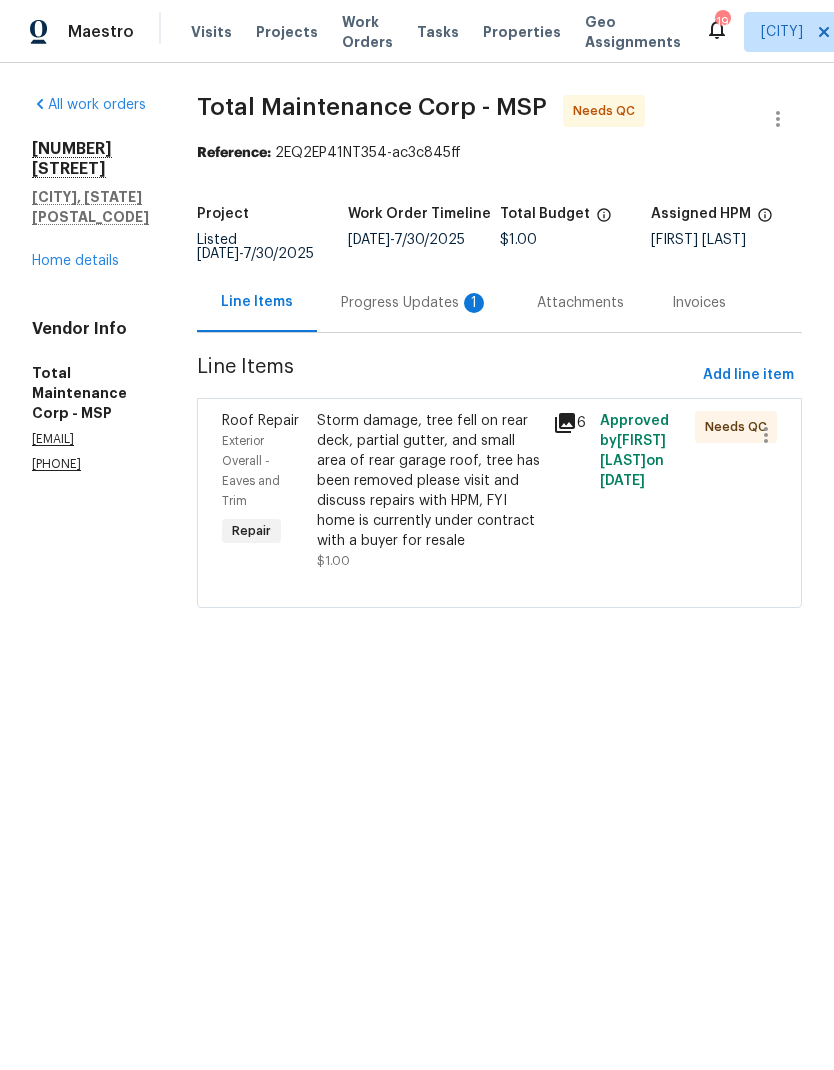 click on "Progress Updates 1" at bounding box center [415, 303] 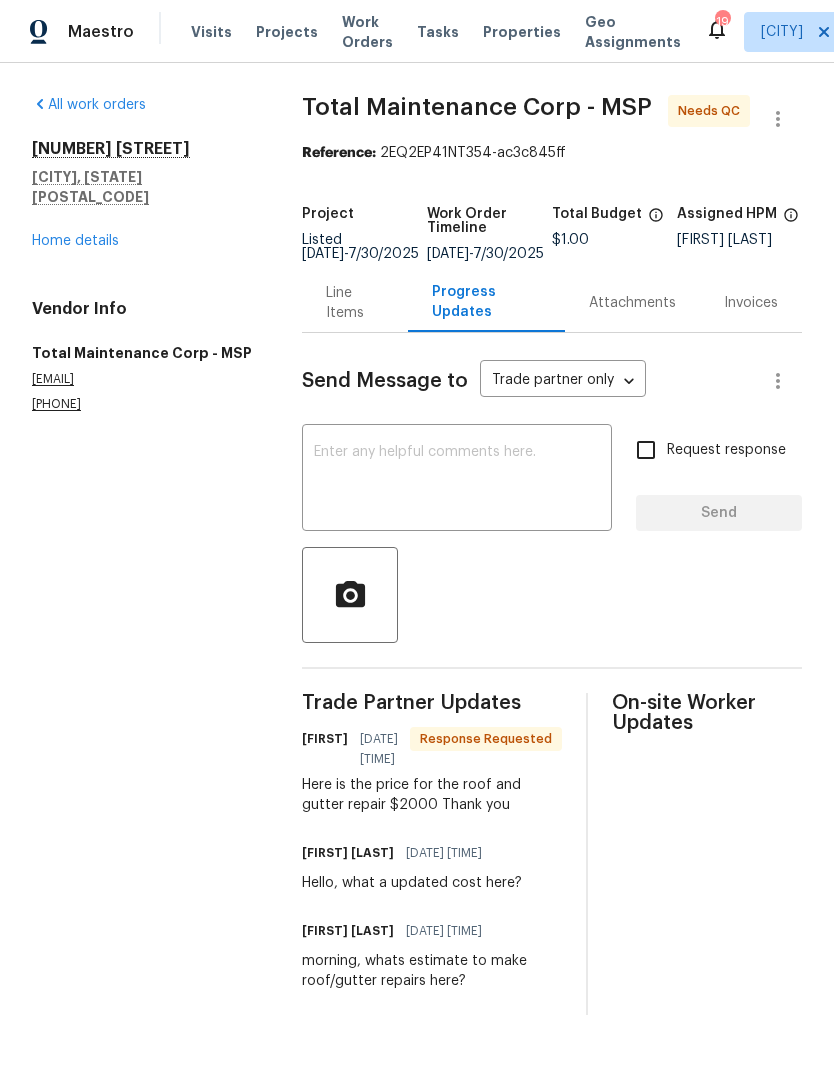click on "Line Items" at bounding box center (355, 303) 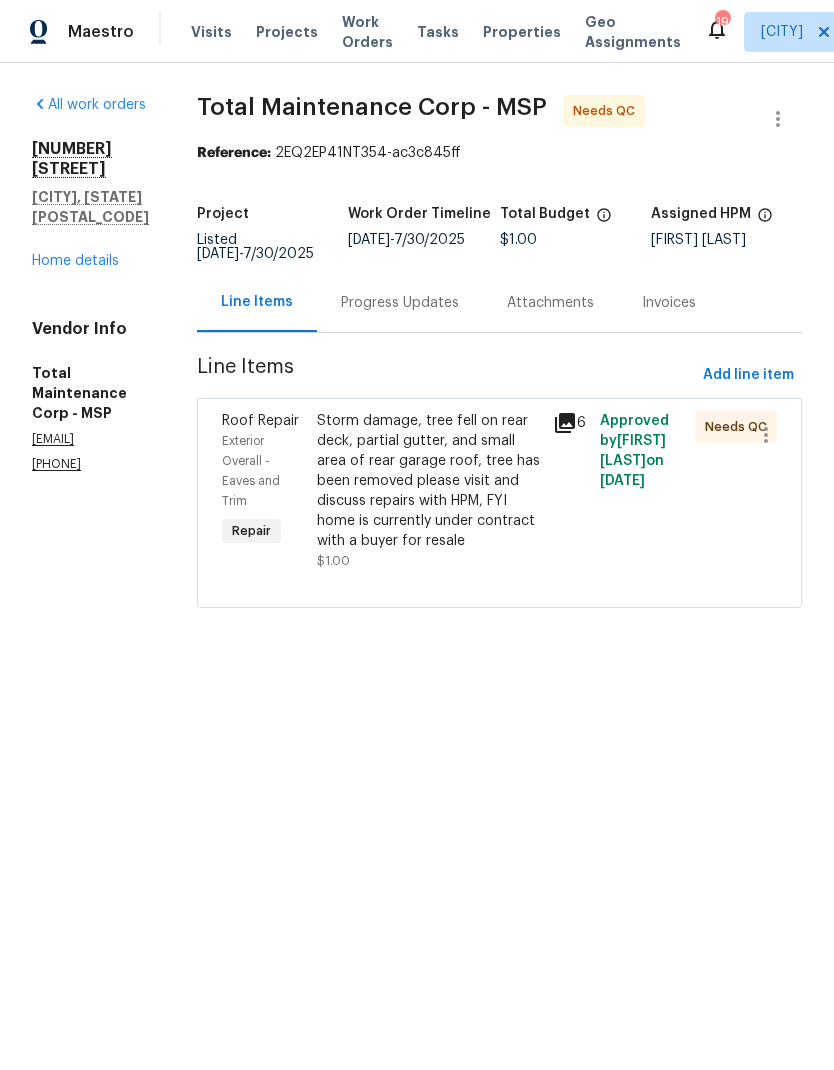 click on "Storm damage, tree fell on rear deck, partial gutter, and small area of rear garage roof, tree has been removed please visit and discuss repairs with HPM, FYI home is currently under contract with a buyer for resale" at bounding box center [429, 481] 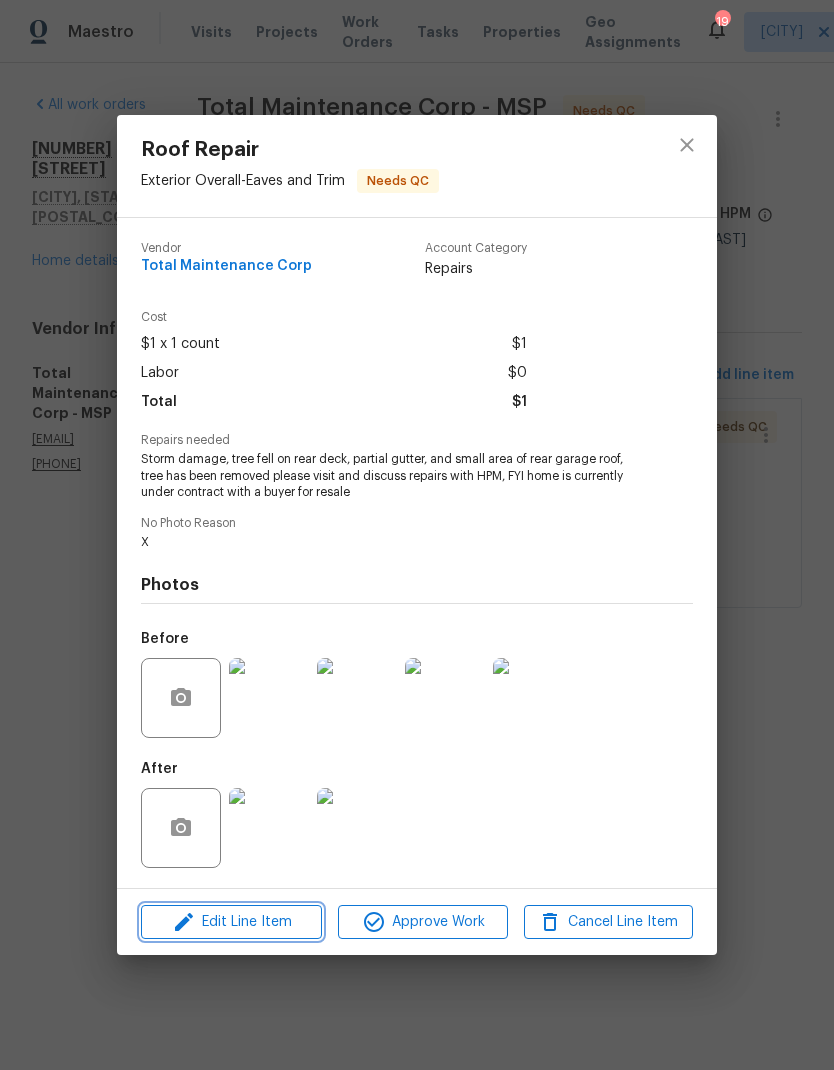 click on "Edit Line Item" at bounding box center (231, 922) 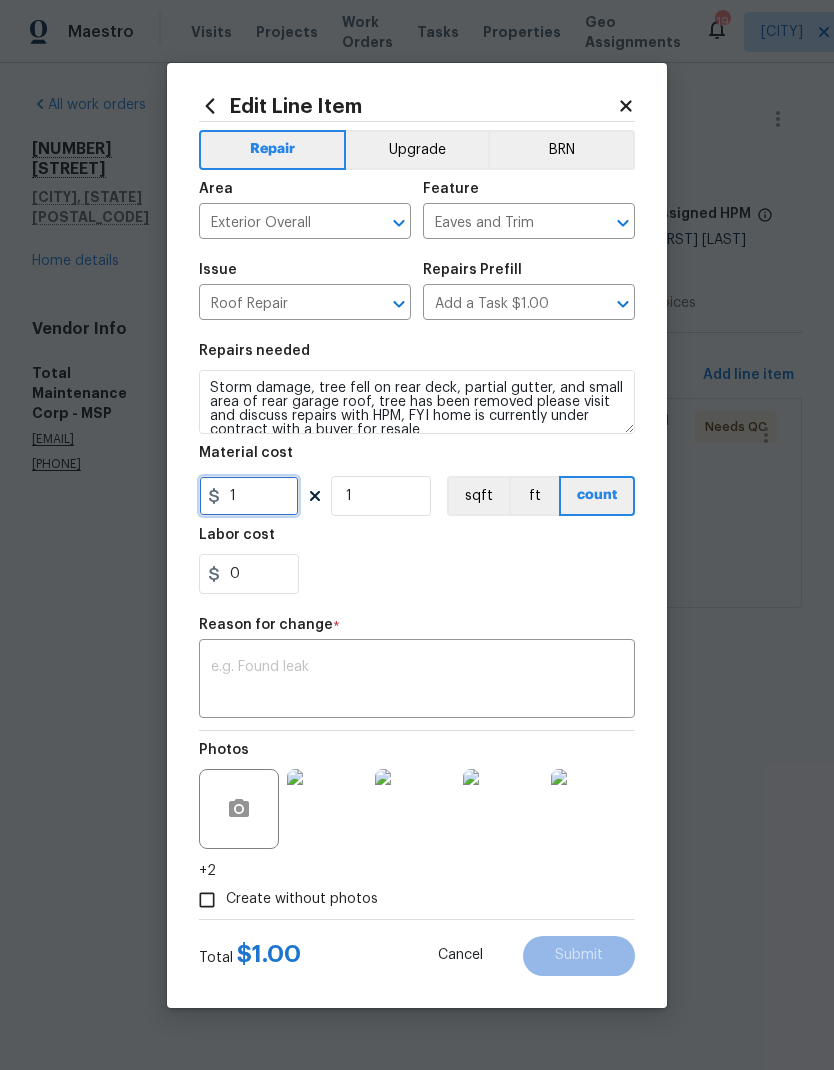 click on "1" at bounding box center (249, 496) 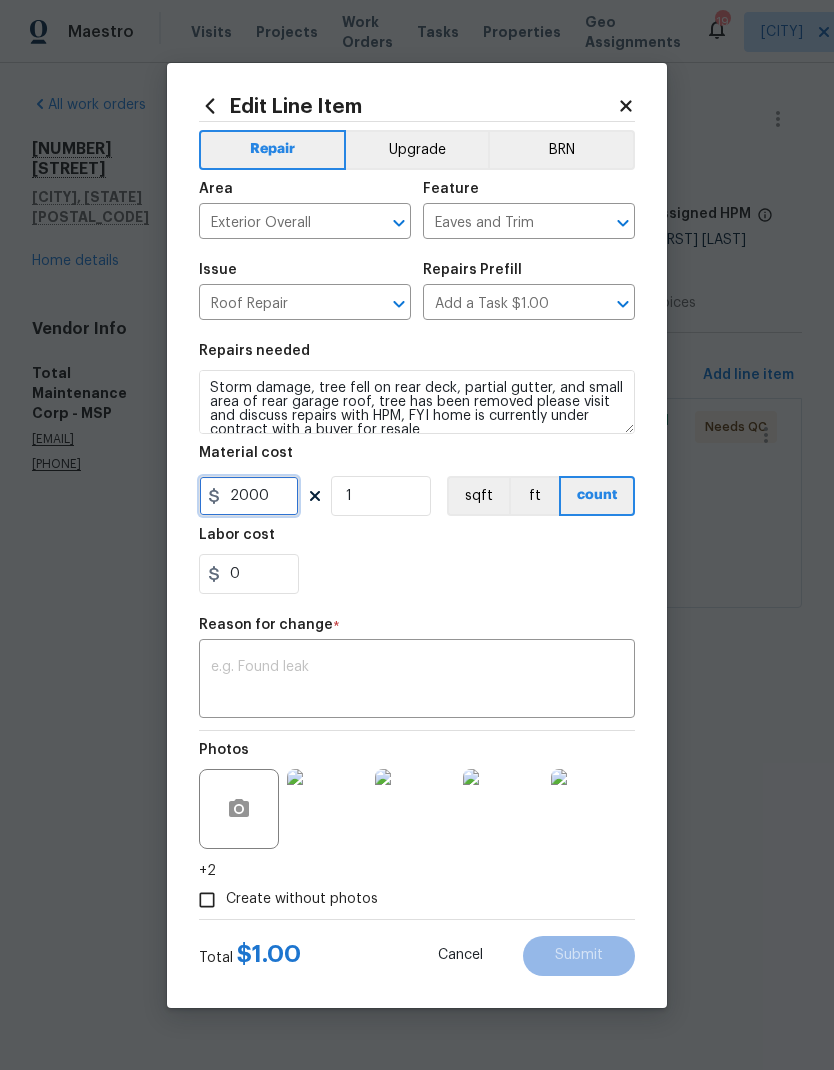 type on "2000" 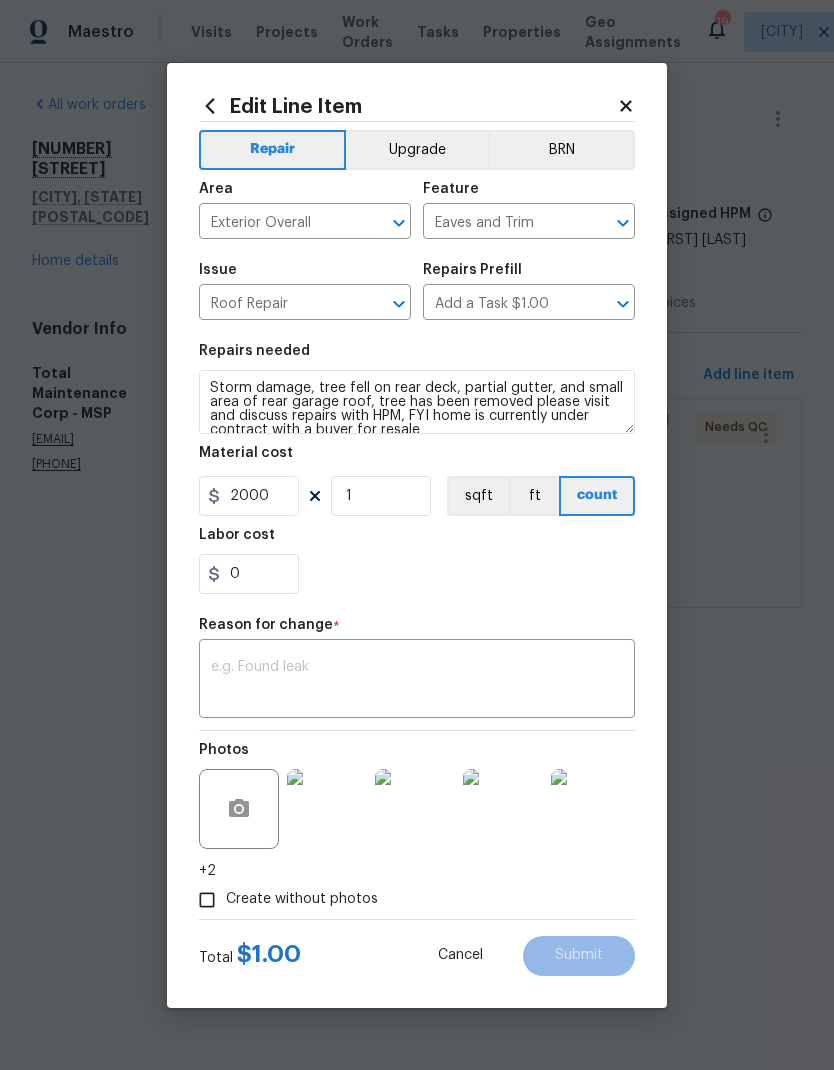 click on "Labor cost" at bounding box center (417, 541) 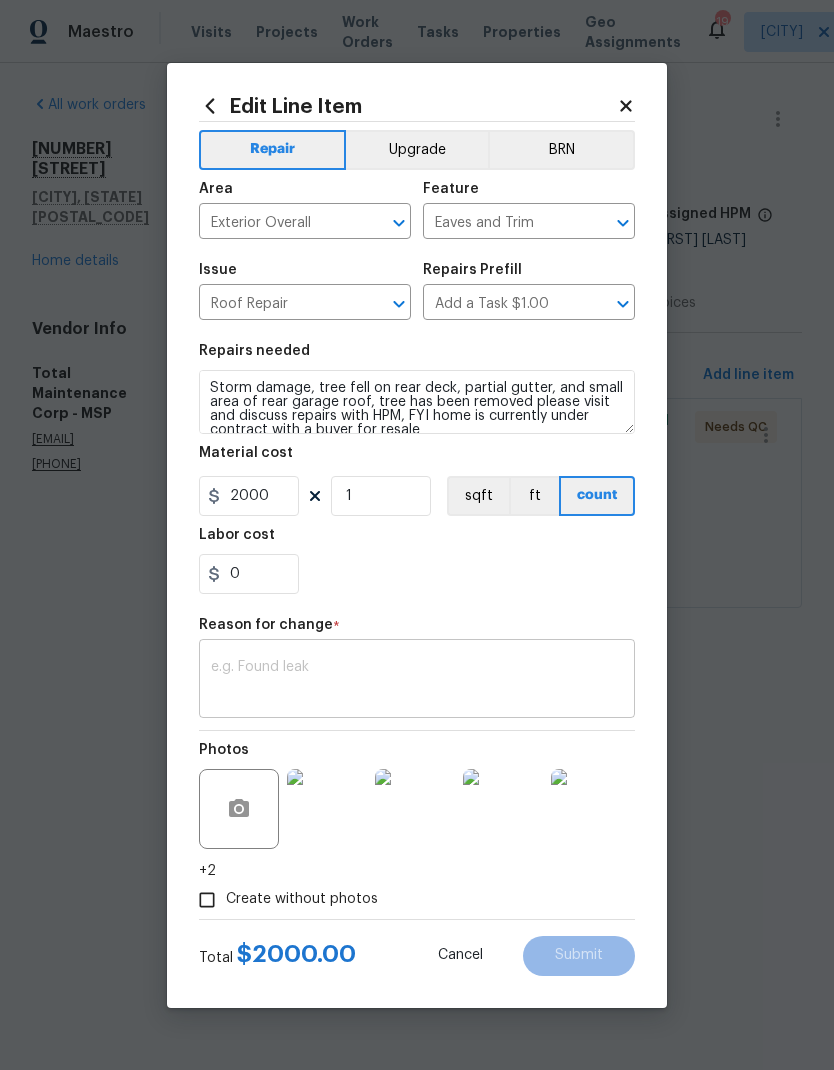 click at bounding box center [417, 681] 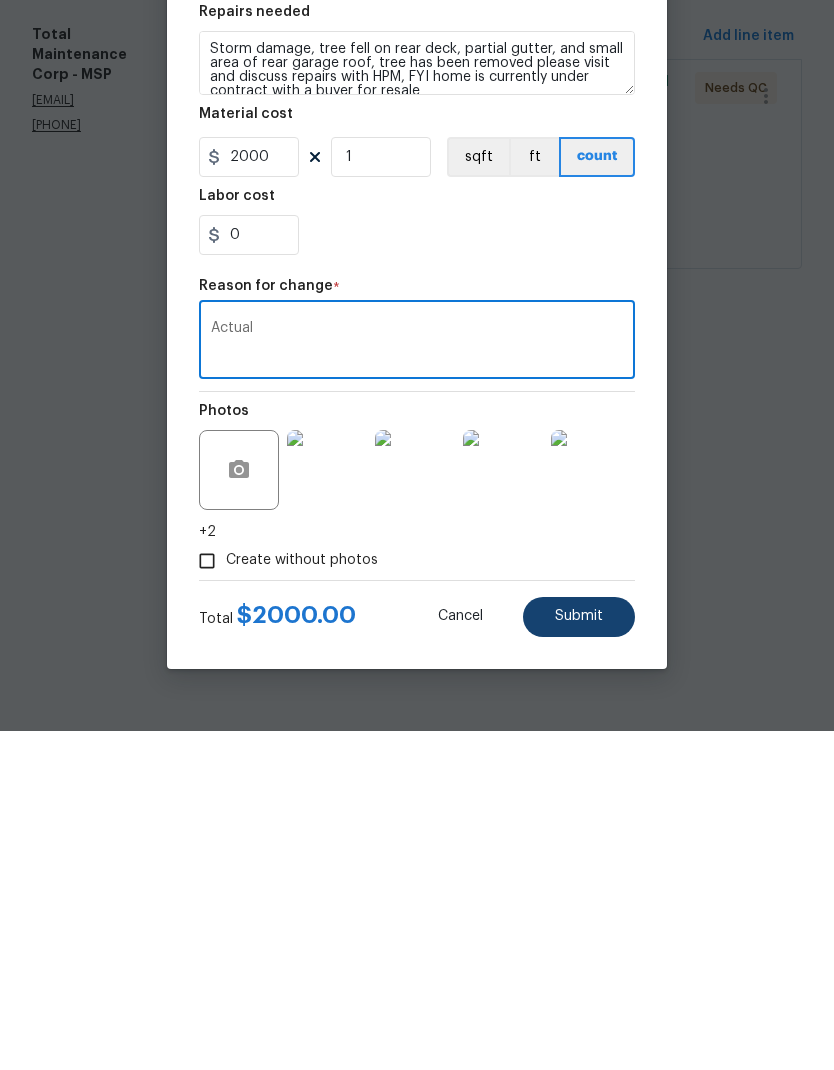 type on "Actual" 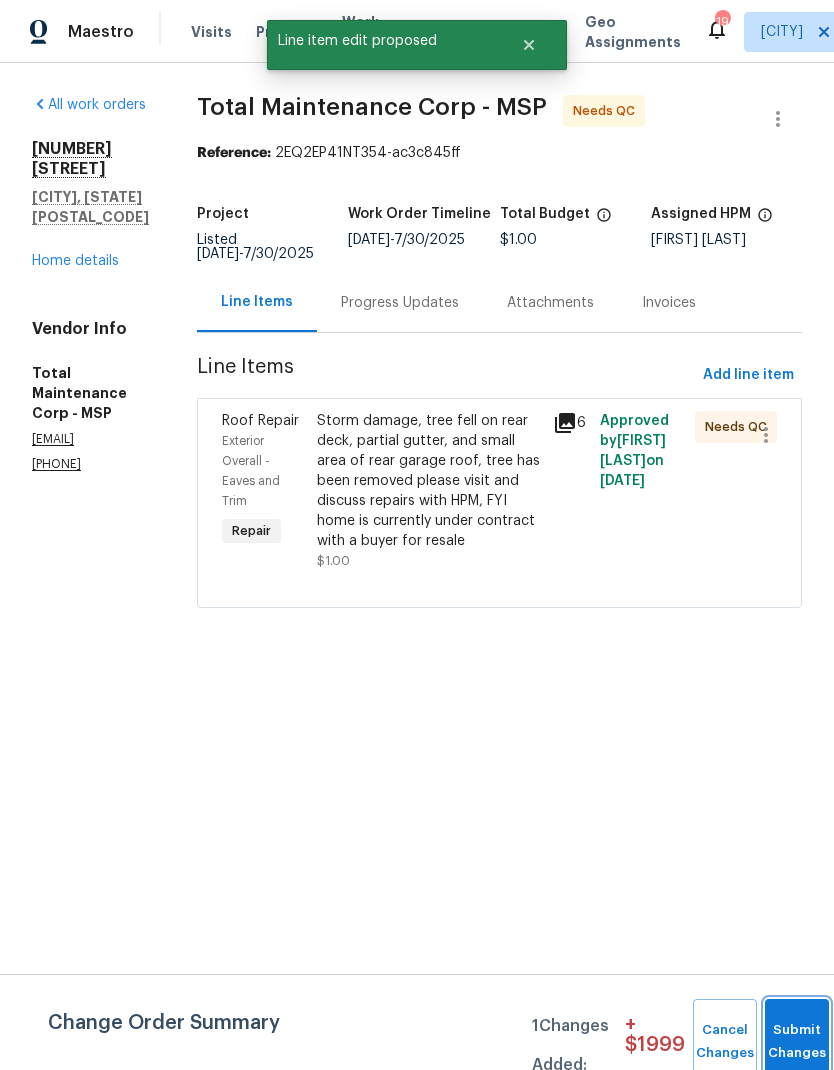 click on "Submit Changes" at bounding box center [797, 1042] 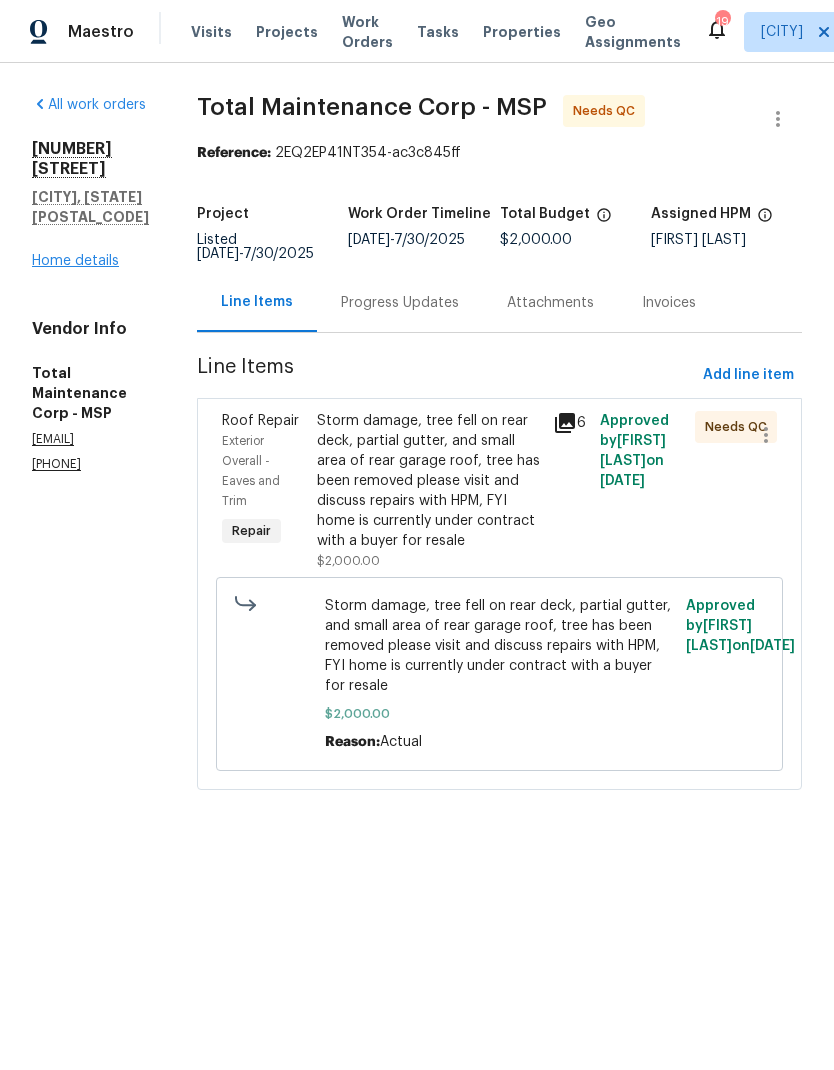 click on "Home details" at bounding box center [75, 261] 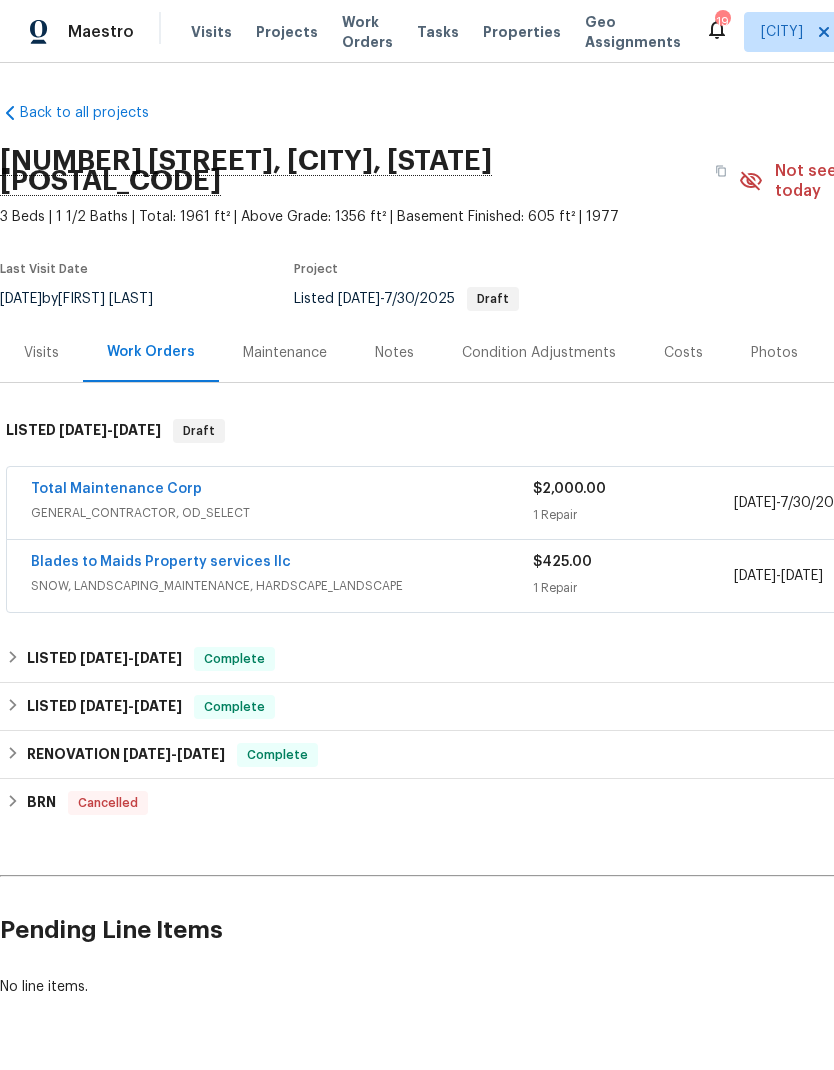 scroll, scrollTop: 0, scrollLeft: 0, axis: both 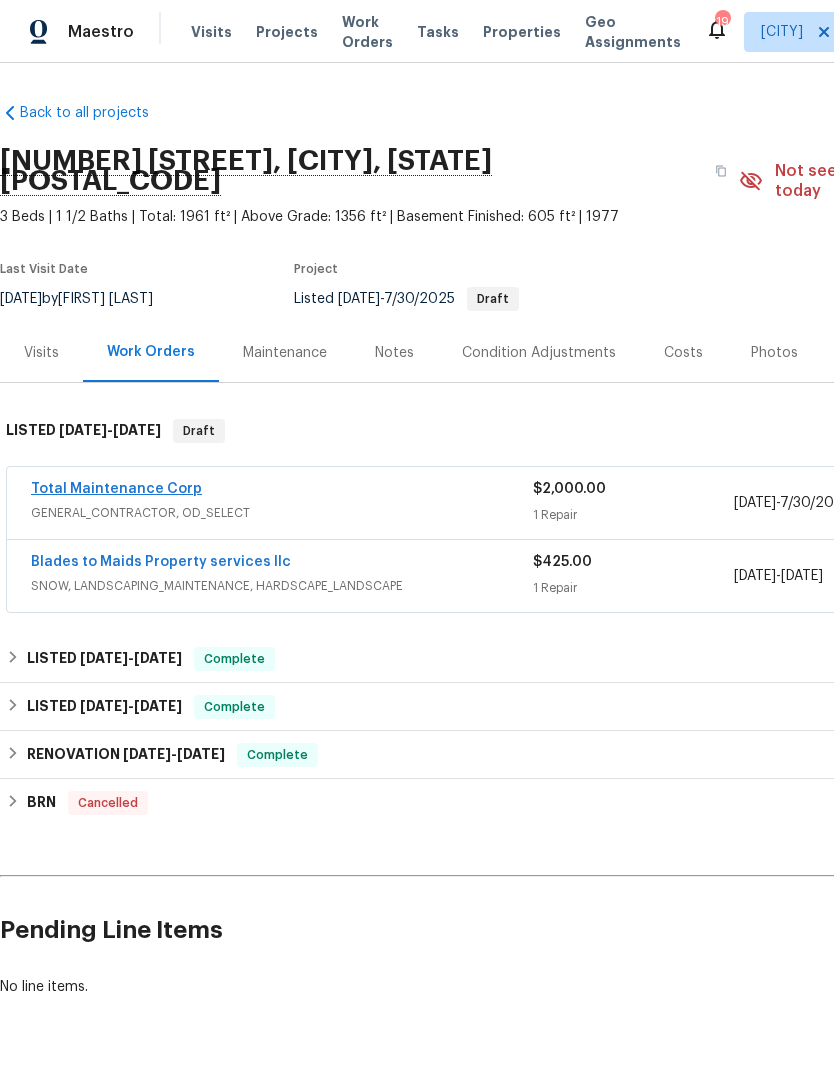click on "Total Maintenance Corp" at bounding box center [116, 489] 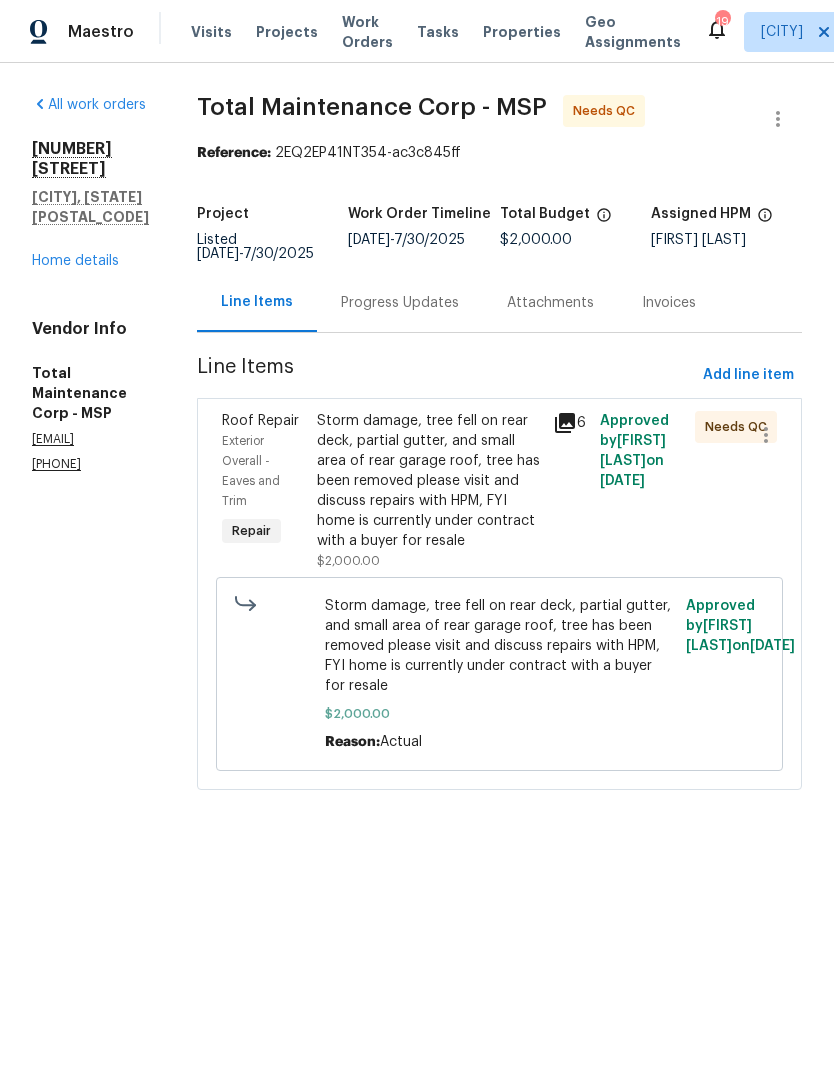 click on "Progress Updates" at bounding box center [400, 303] 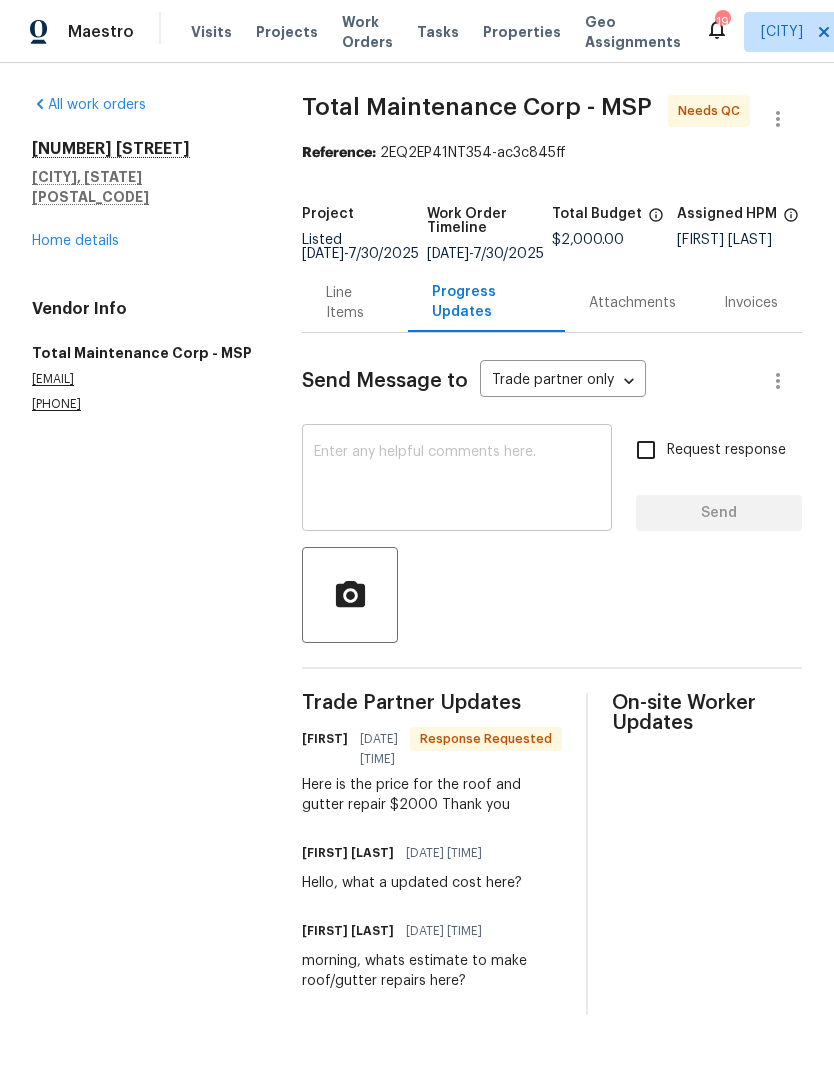 click at bounding box center [457, 480] 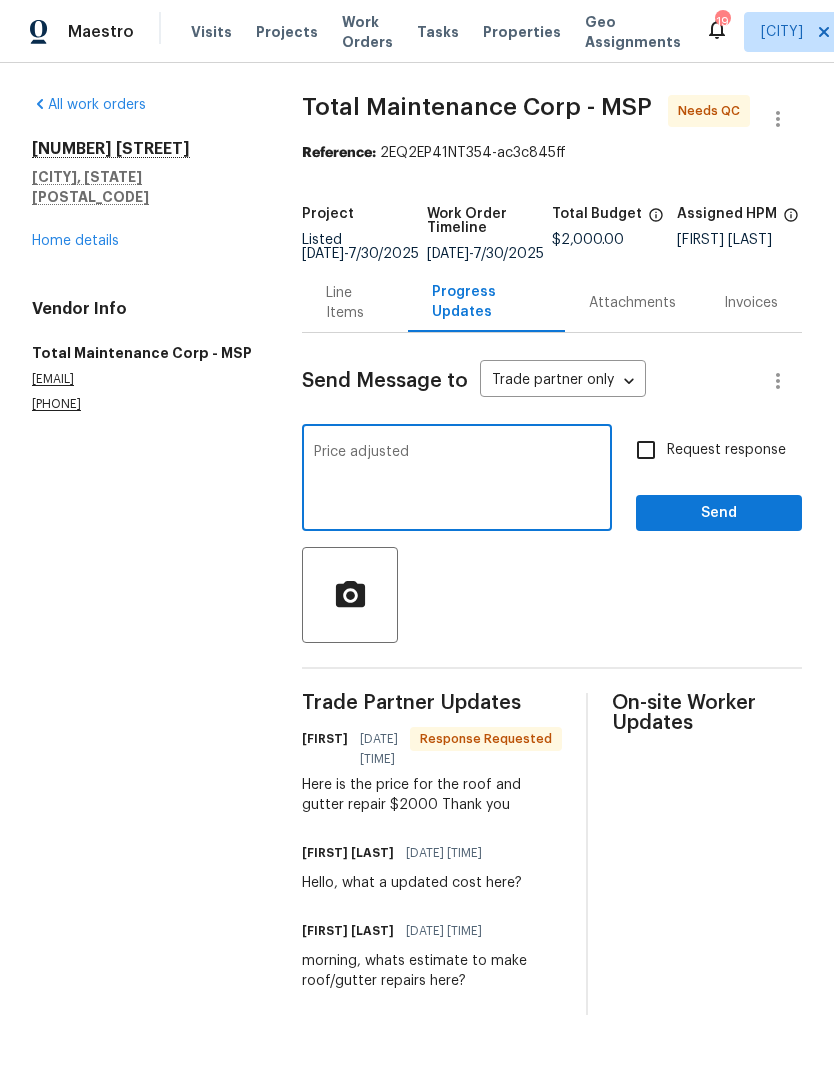 type on "Price adjusted" 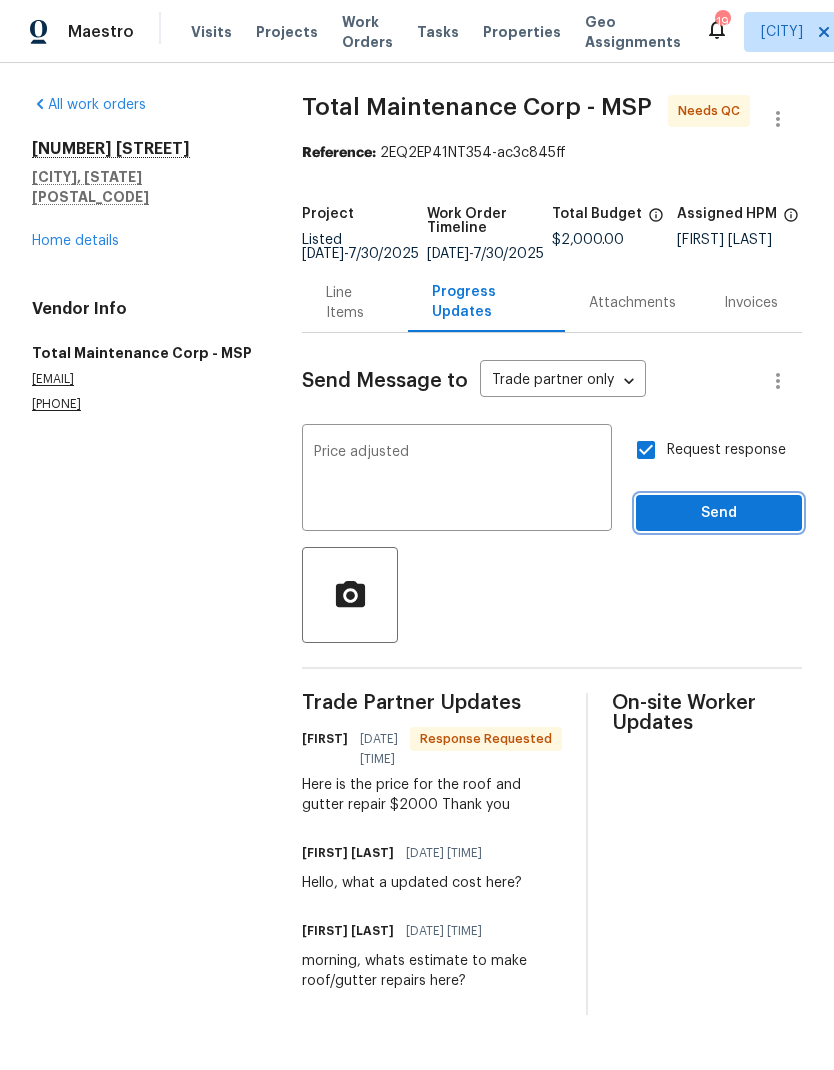 click on "Send" at bounding box center (719, 513) 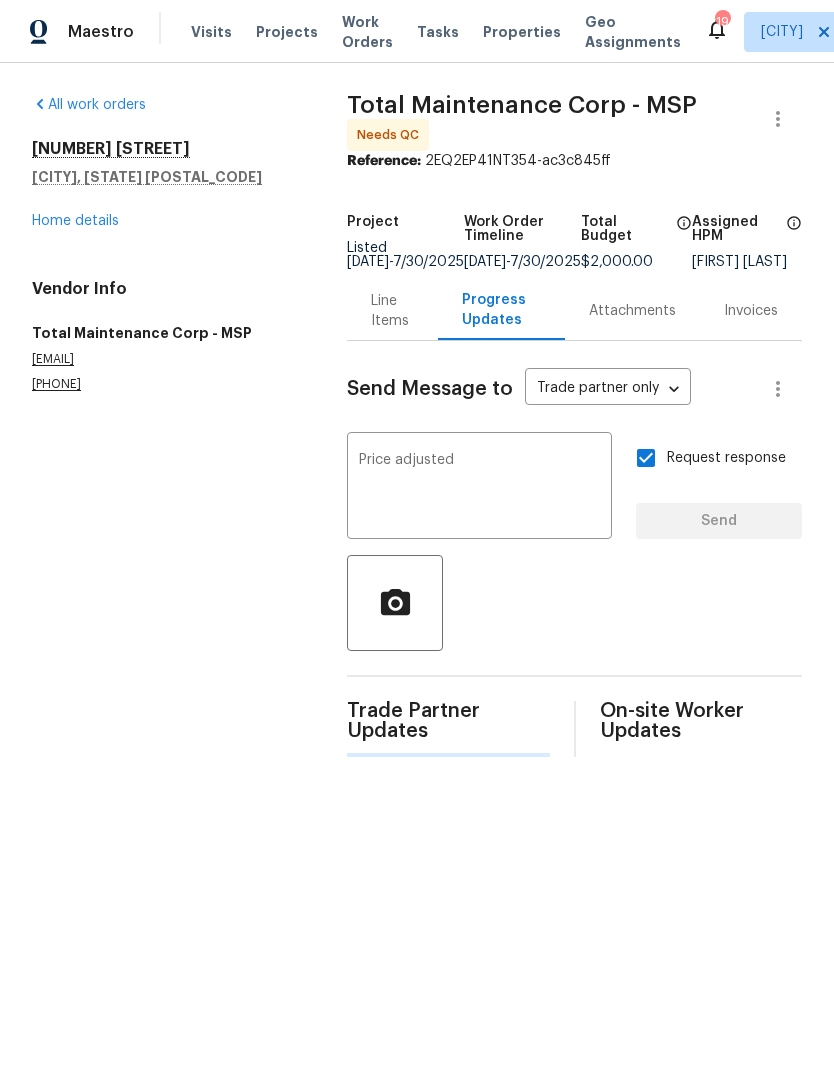 type 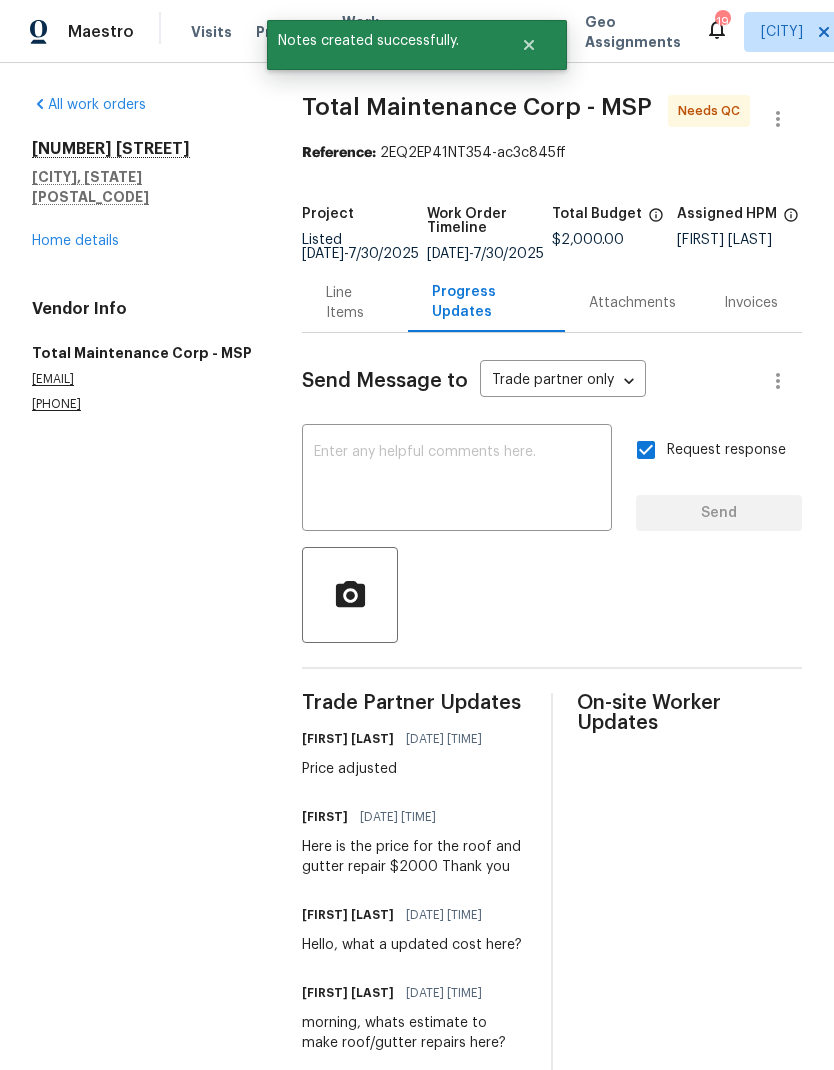 click on "Line Items" at bounding box center [355, 303] 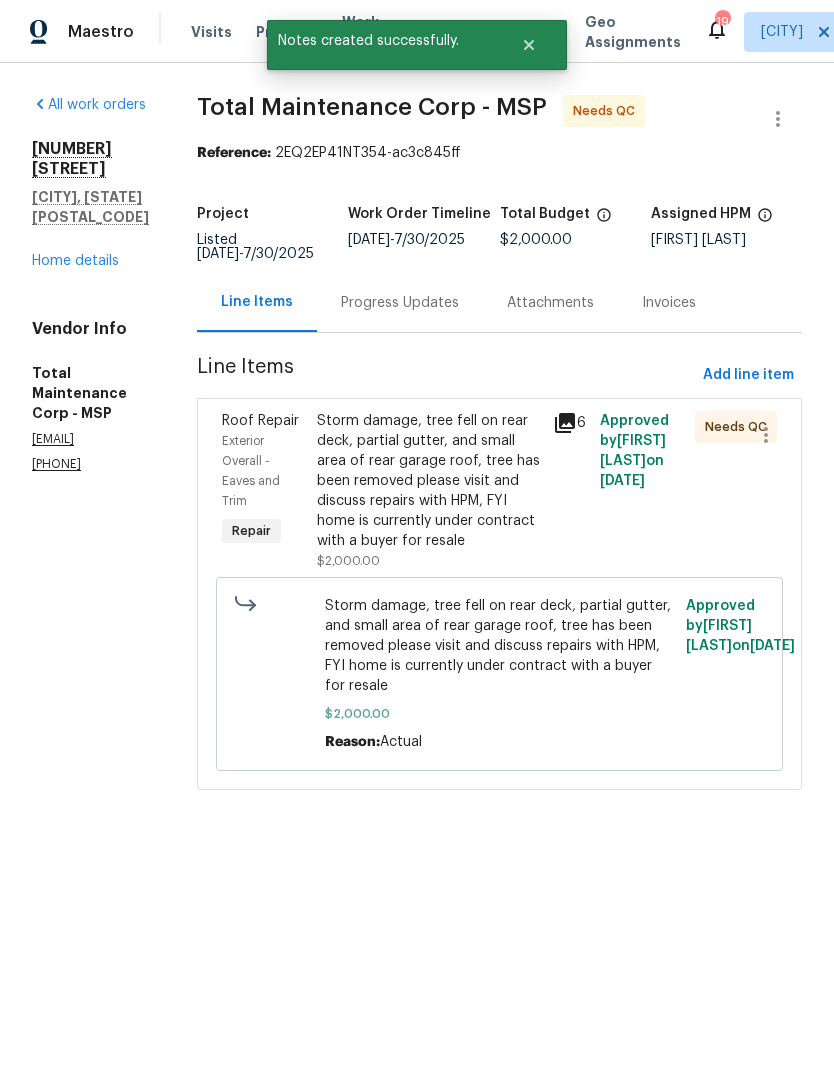 click on "Storm damage, tree fell on rear deck, partial gutter, and small area of rear garage roof, tree has been removed please visit and discuss repairs with HPM, FYI home is currently under contract with a buyer for resale" at bounding box center [429, 481] 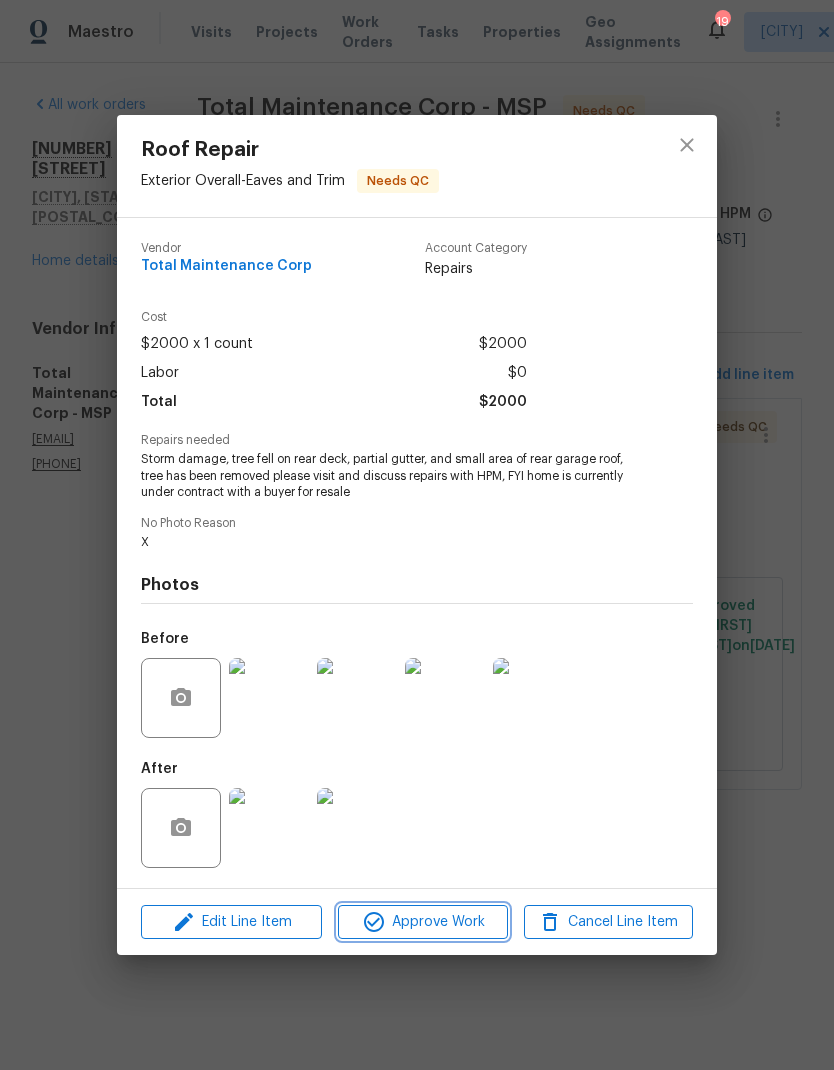 click on "Approve Work" at bounding box center (422, 922) 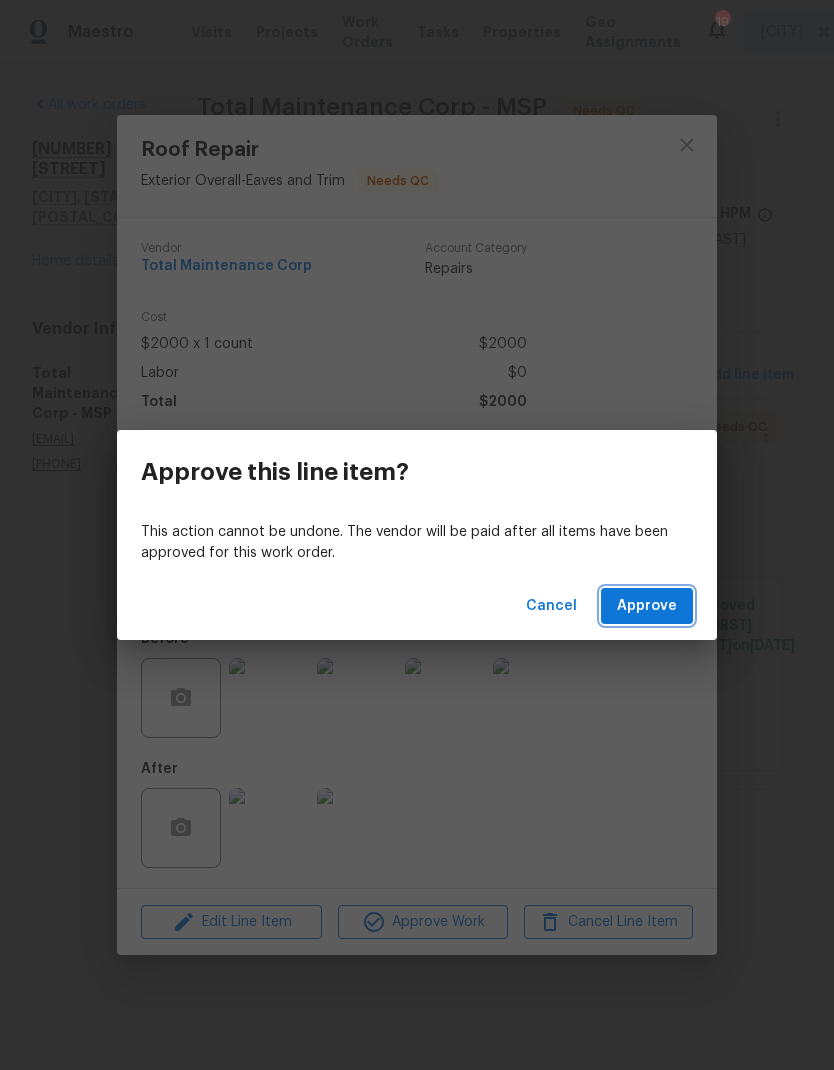click on "Approve" at bounding box center [647, 606] 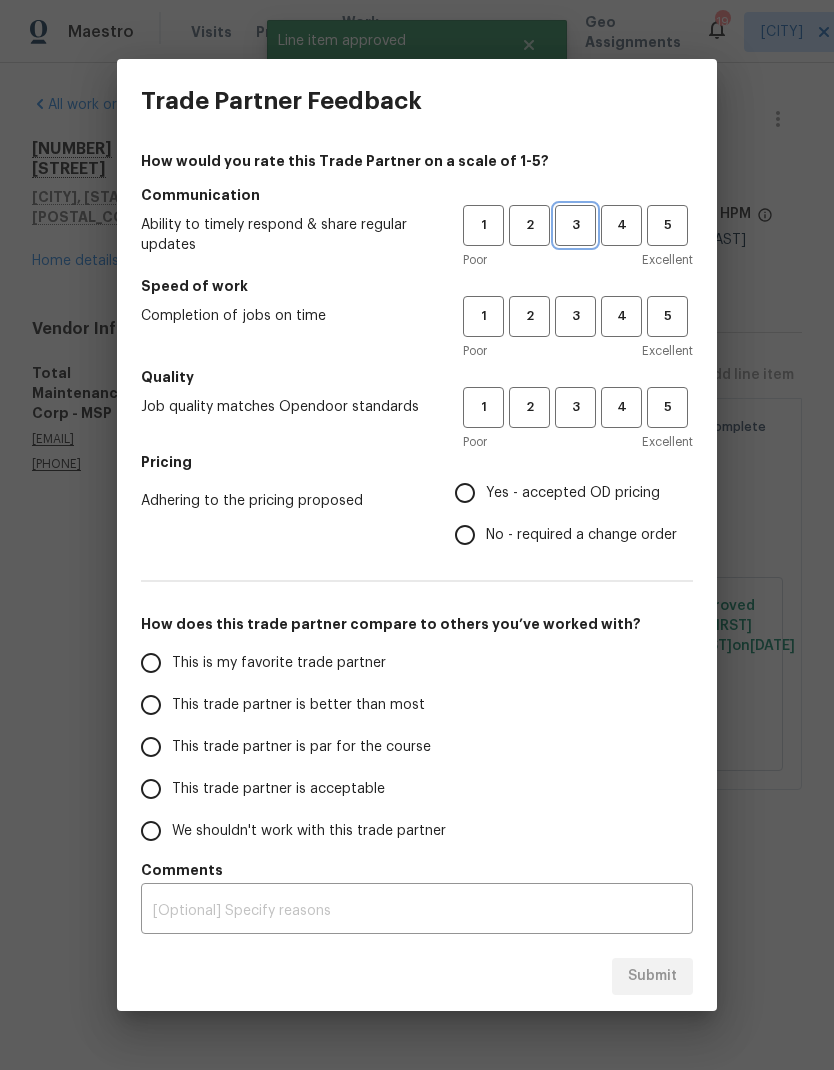 click on "3" at bounding box center (575, 225) 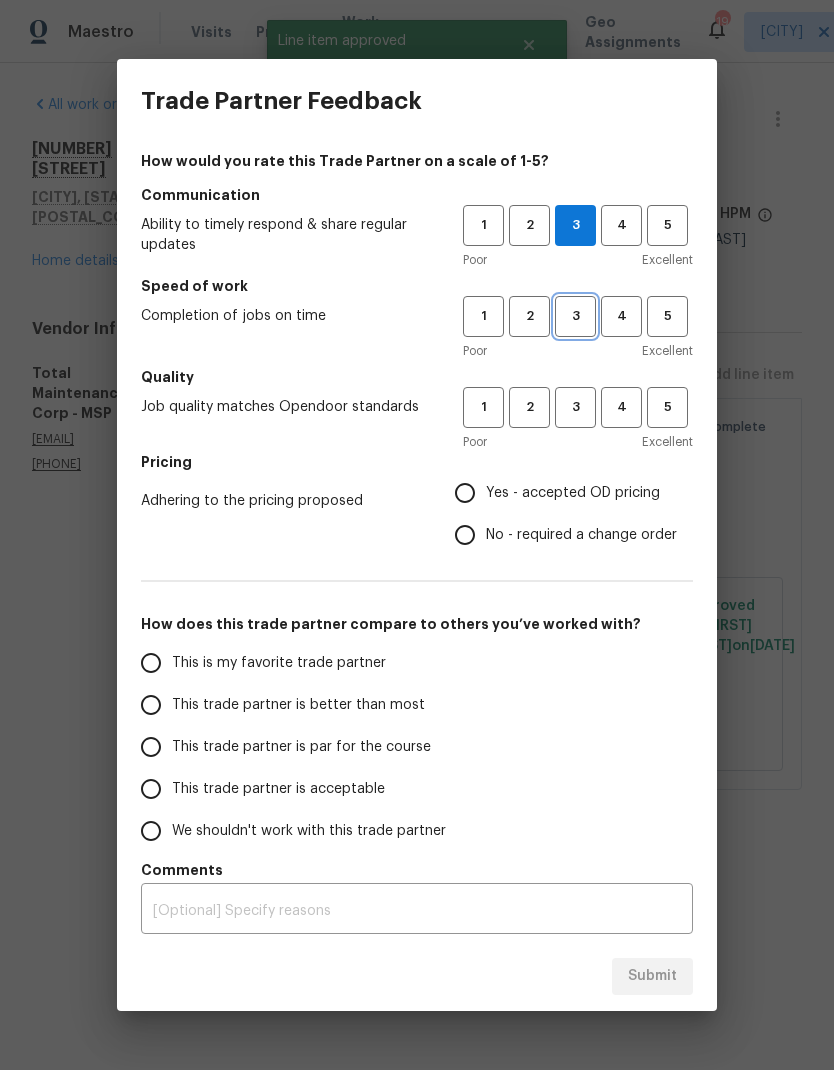 click on "3" at bounding box center [575, 316] 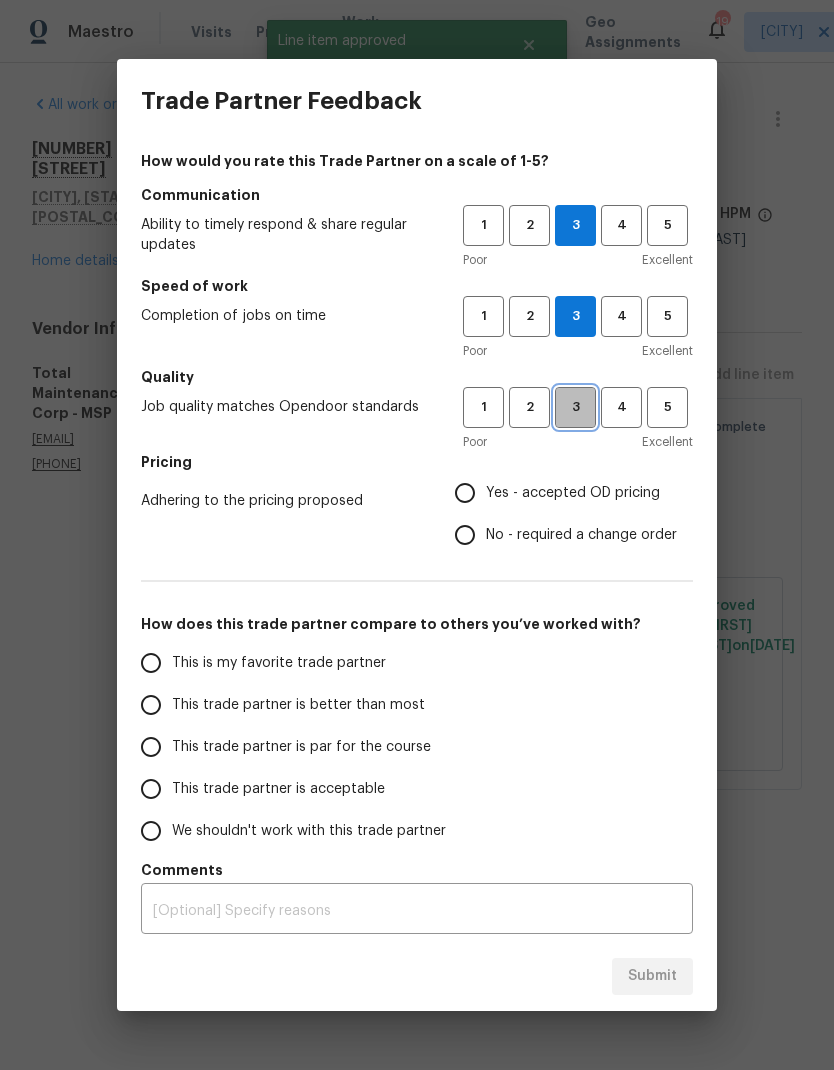 click on "3" at bounding box center (575, 407) 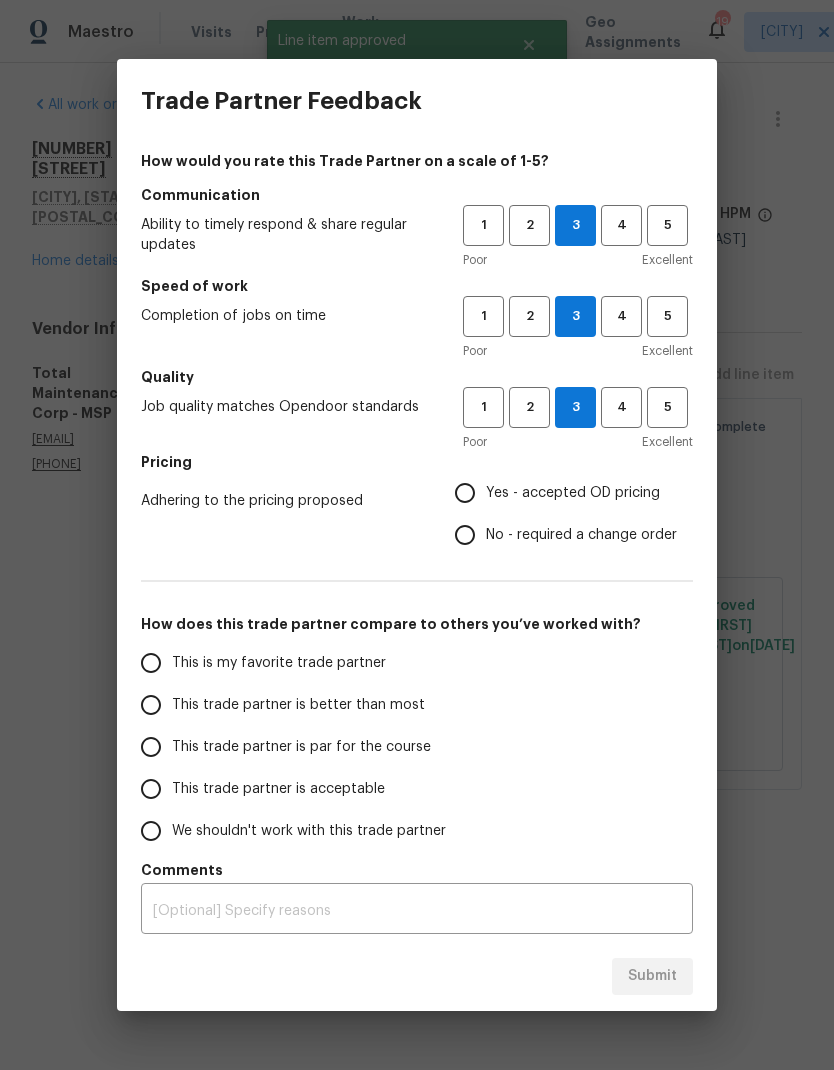 click on "Yes - accepted OD pricing" at bounding box center [465, 493] 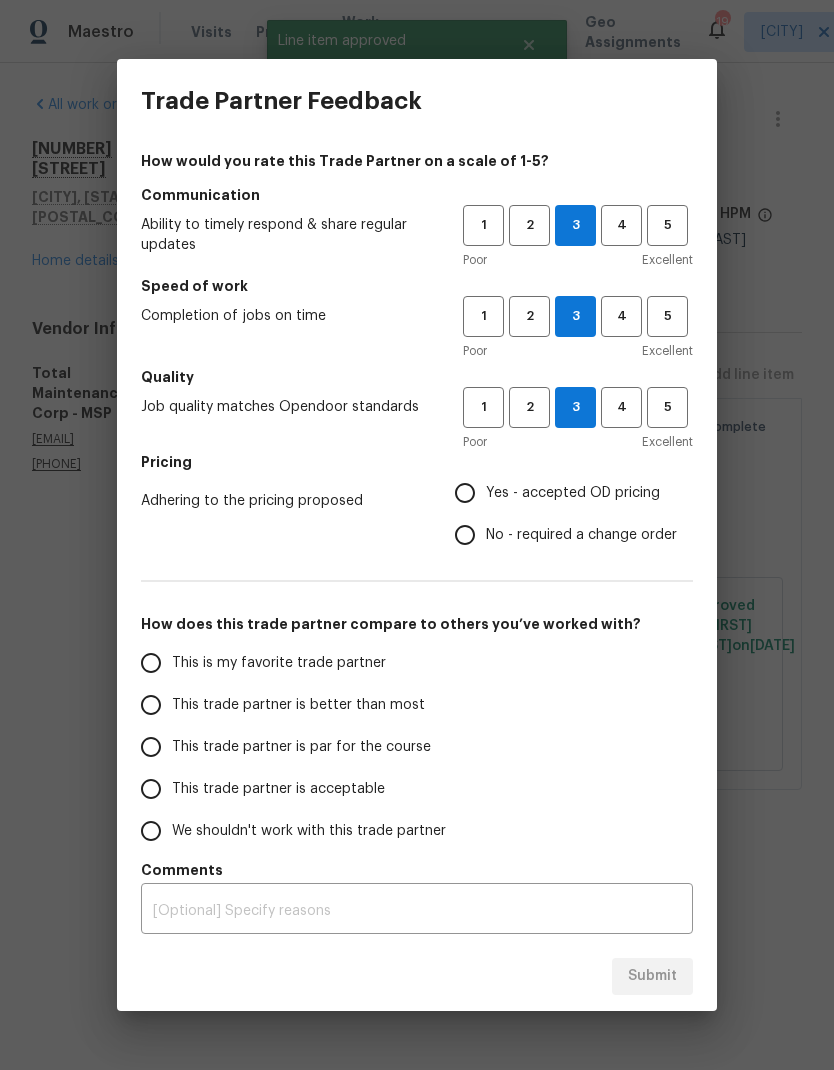 radio on "true" 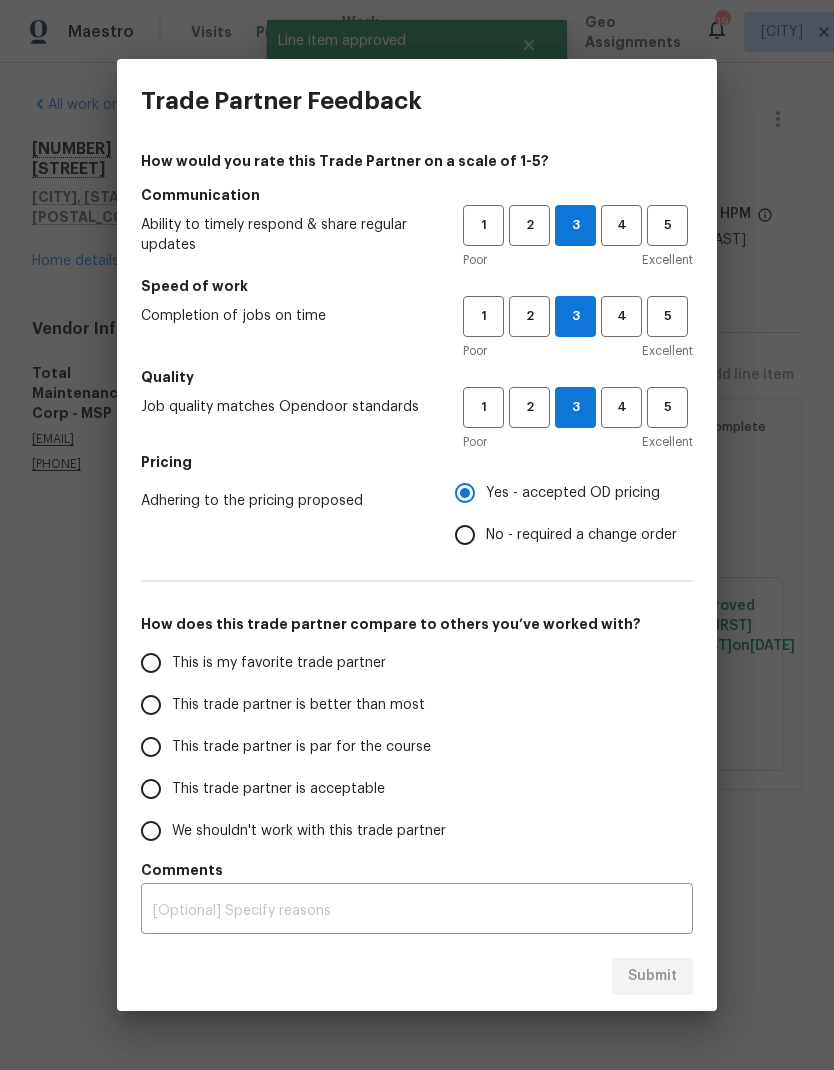 click on "This trade partner is better than most" at bounding box center [151, 705] 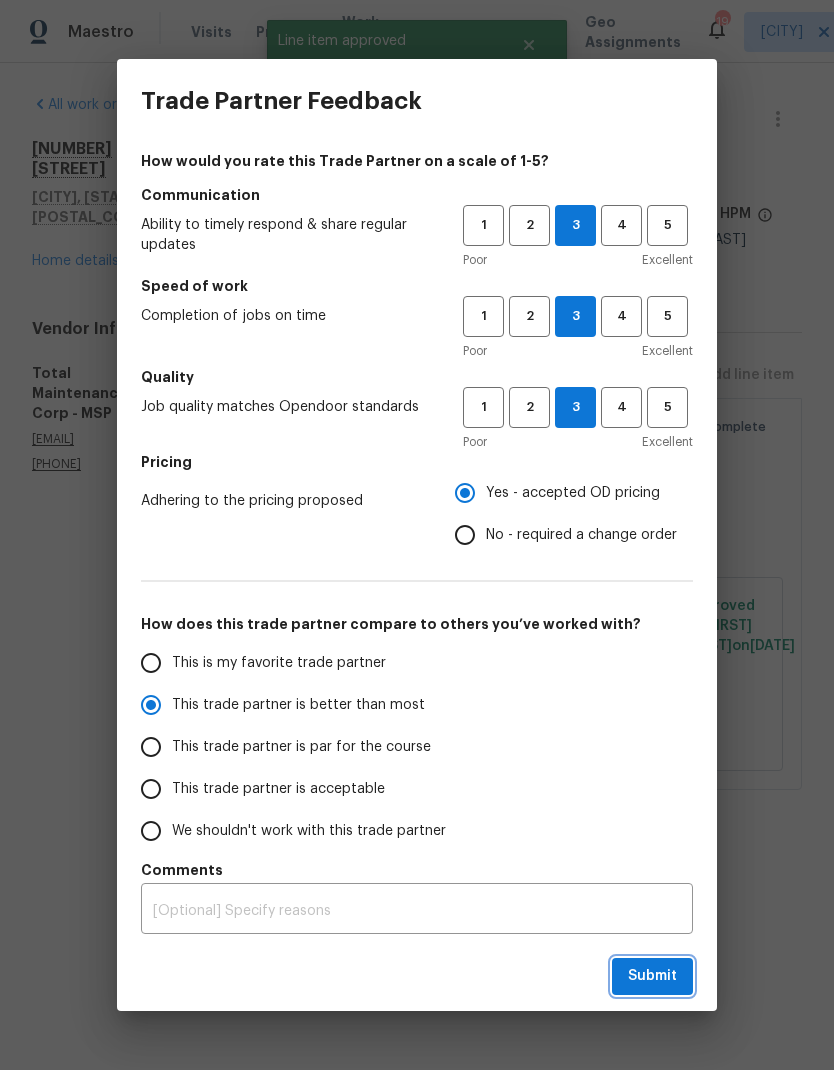 click on "Submit" at bounding box center (652, 976) 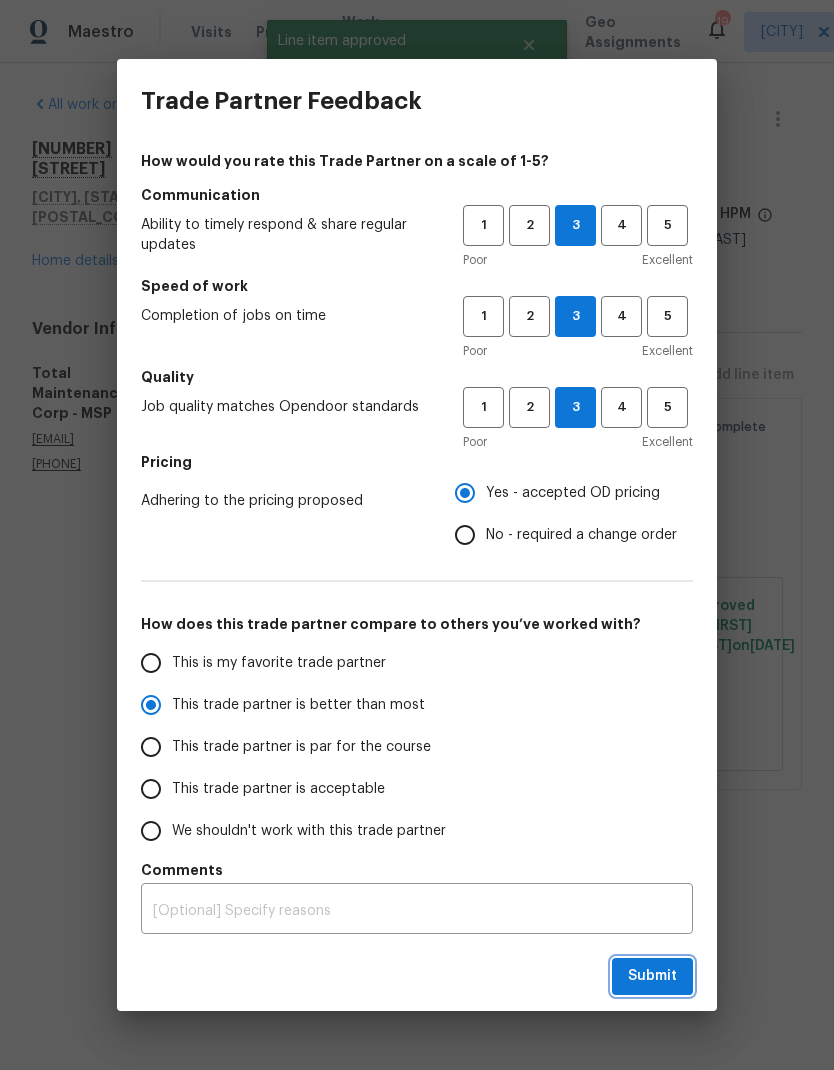 radio on "true" 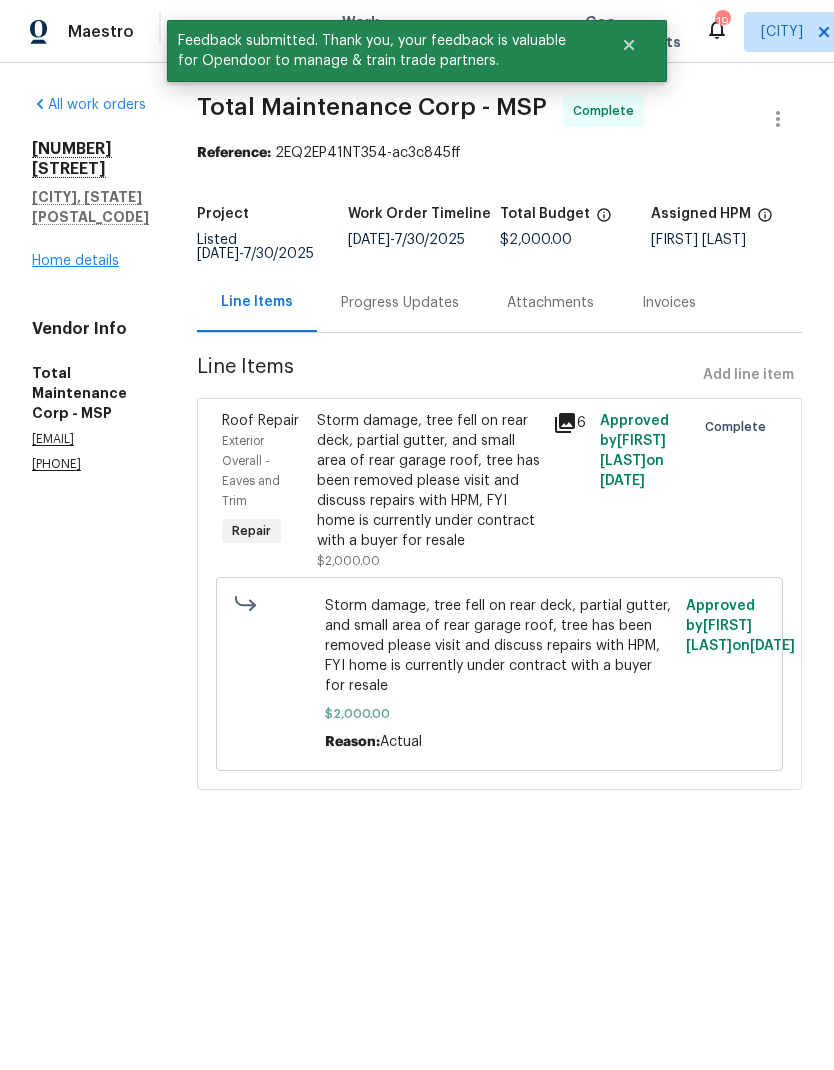 click on "Home details" at bounding box center [75, 261] 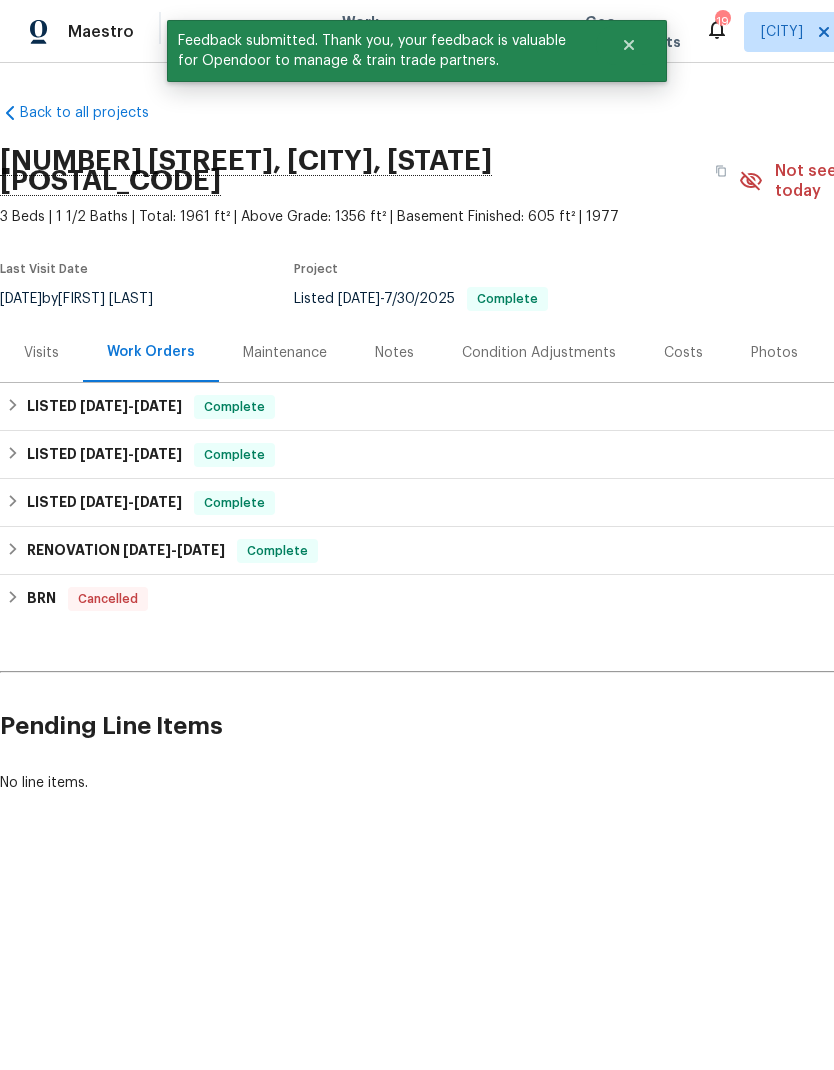 scroll, scrollTop: 0, scrollLeft: 0, axis: both 